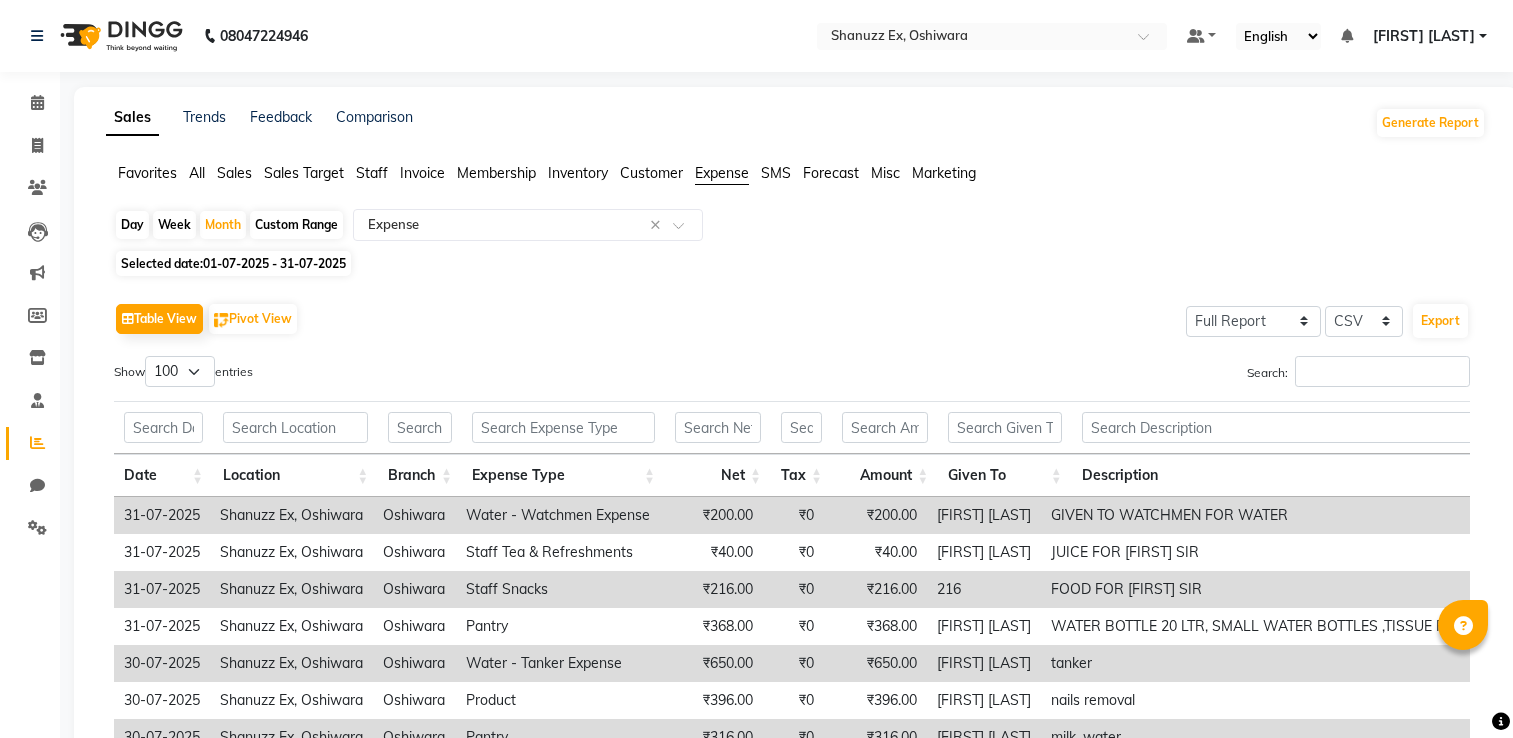 select on "full_report" 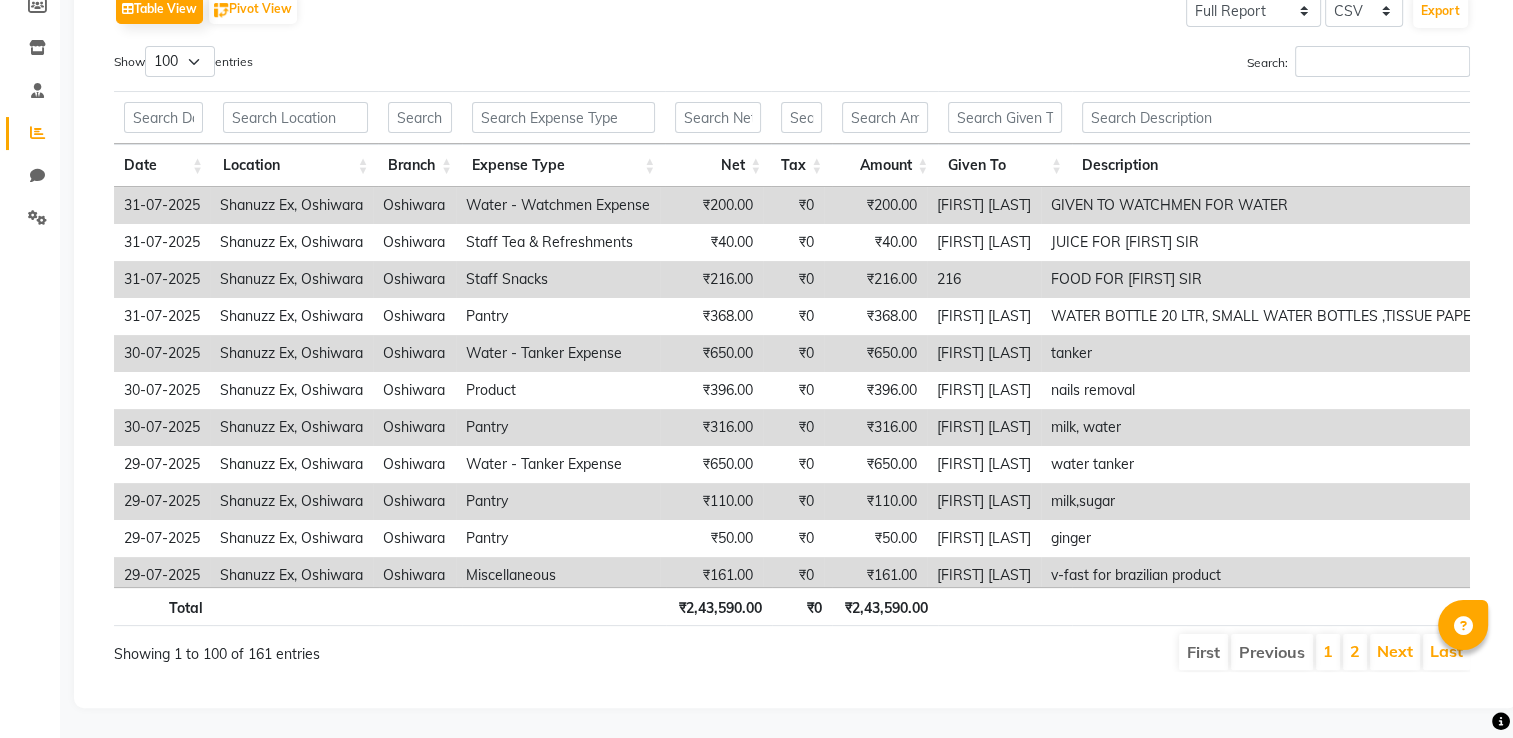 scroll, scrollTop: 1270, scrollLeft: 92, axis: both 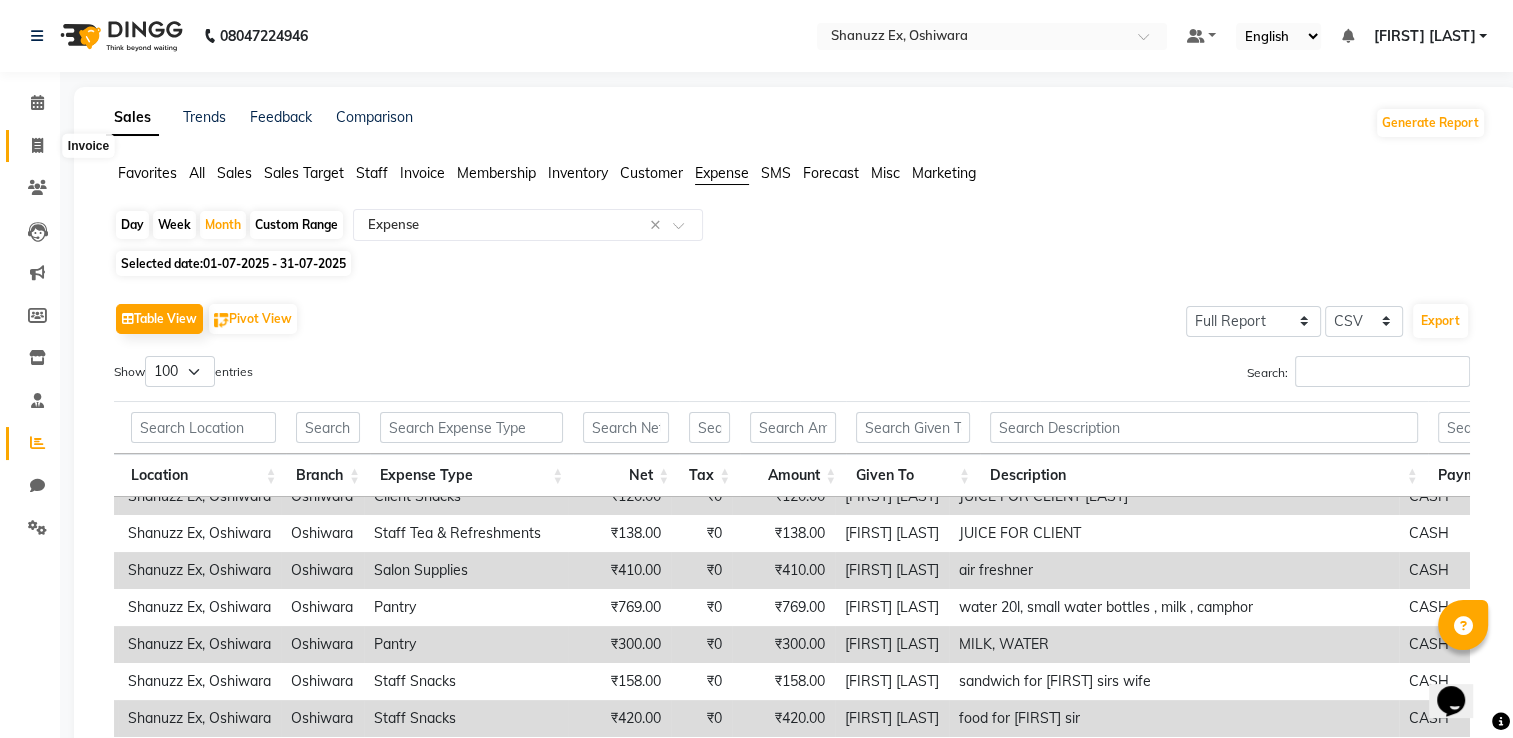 click 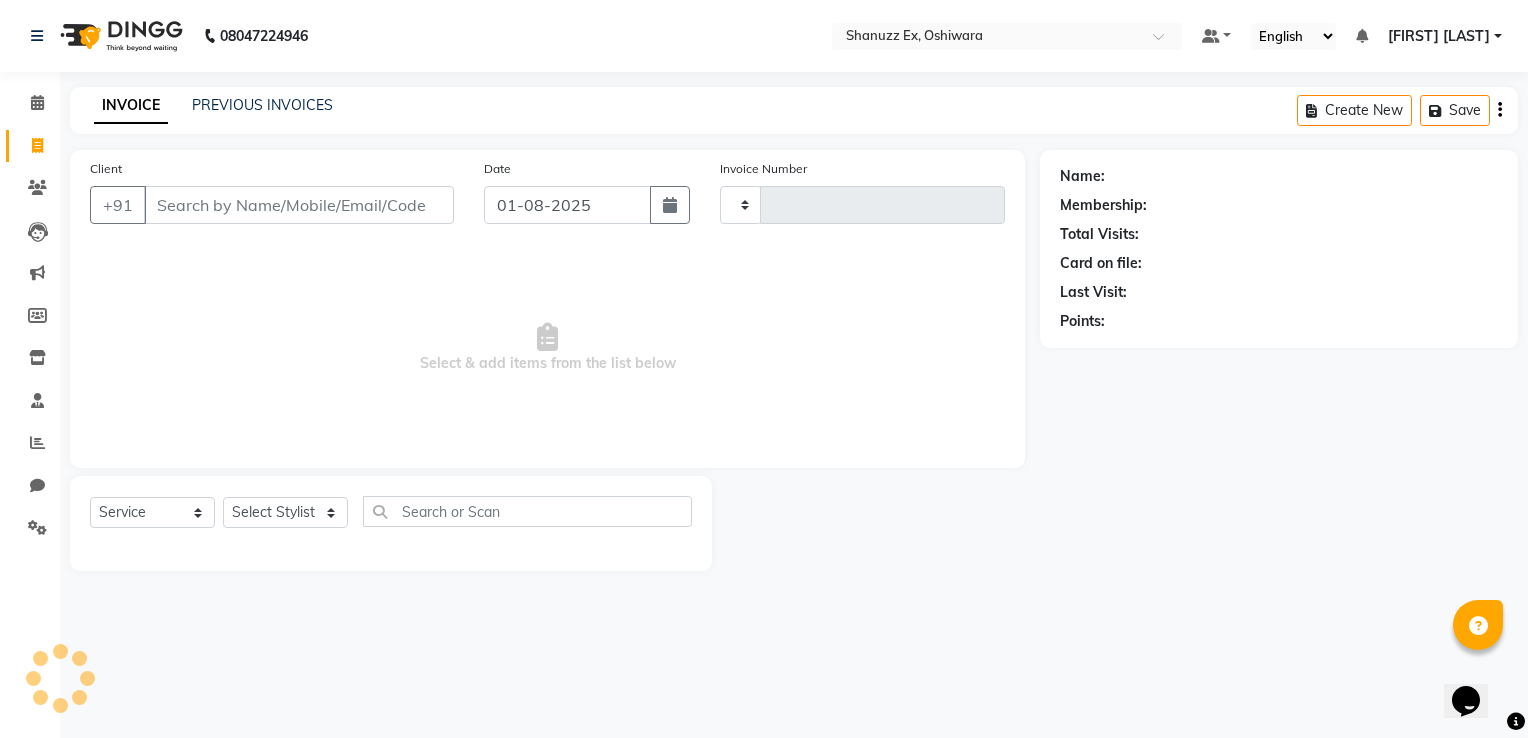 type on "0251" 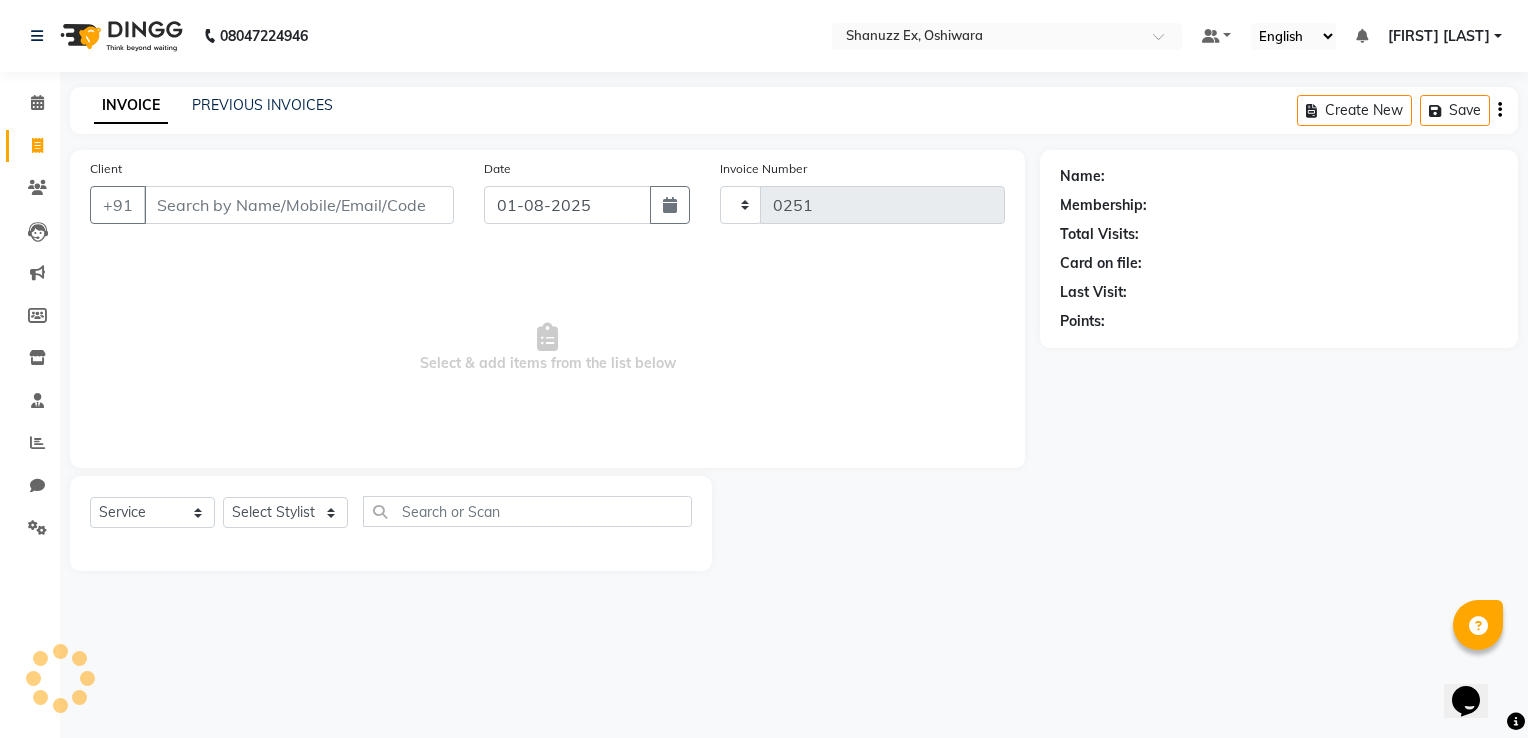select on "8229" 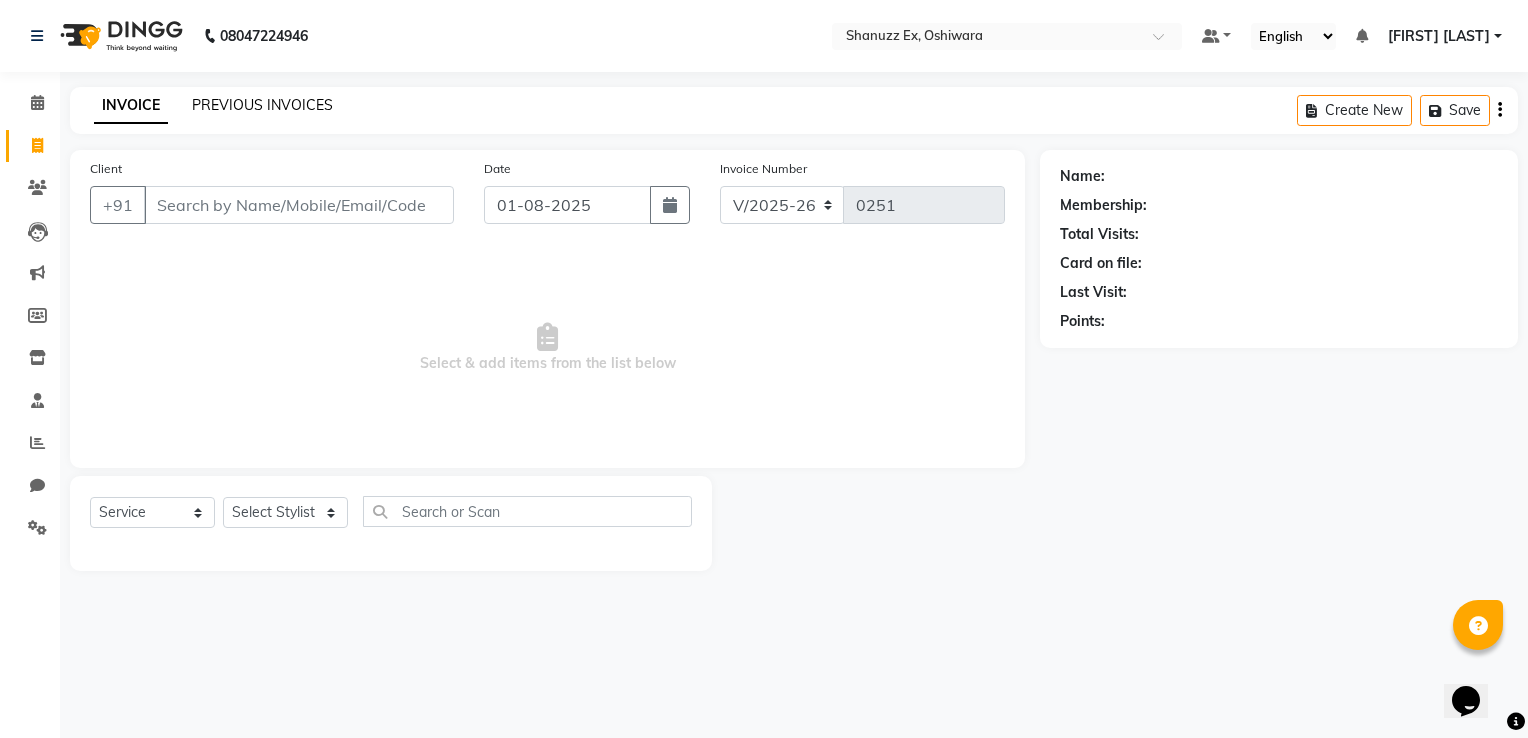 click on "PREVIOUS INVOICES" 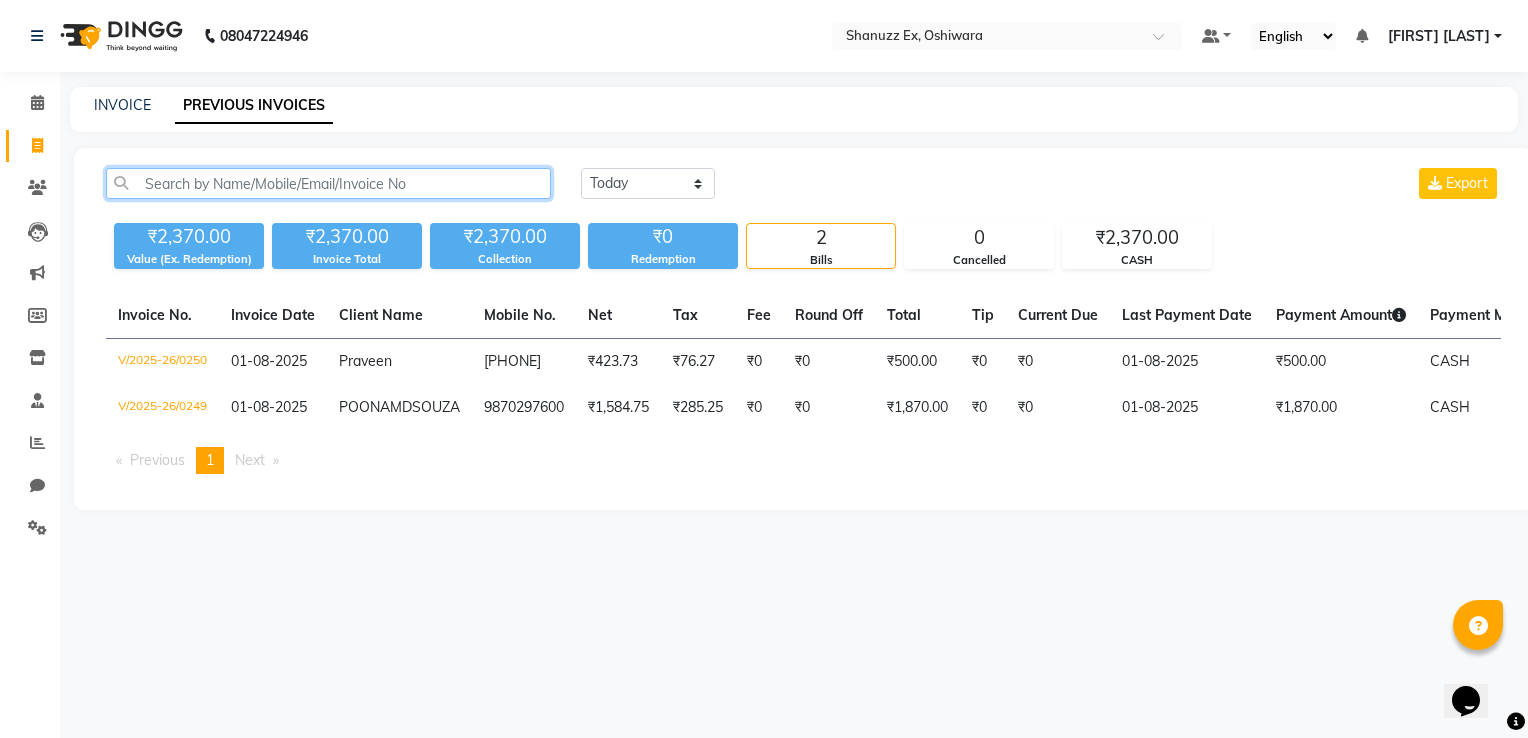 click 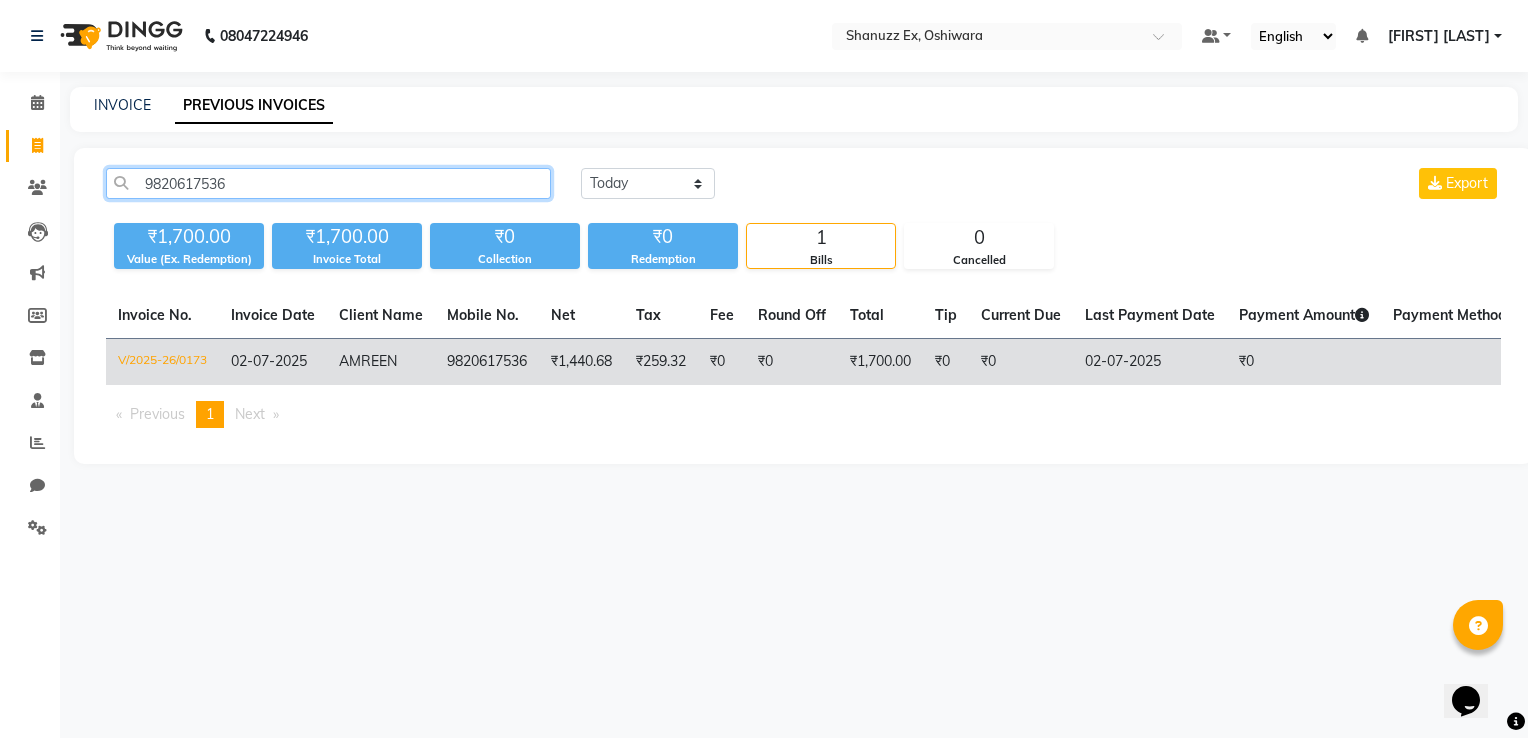 type on "9820617536" 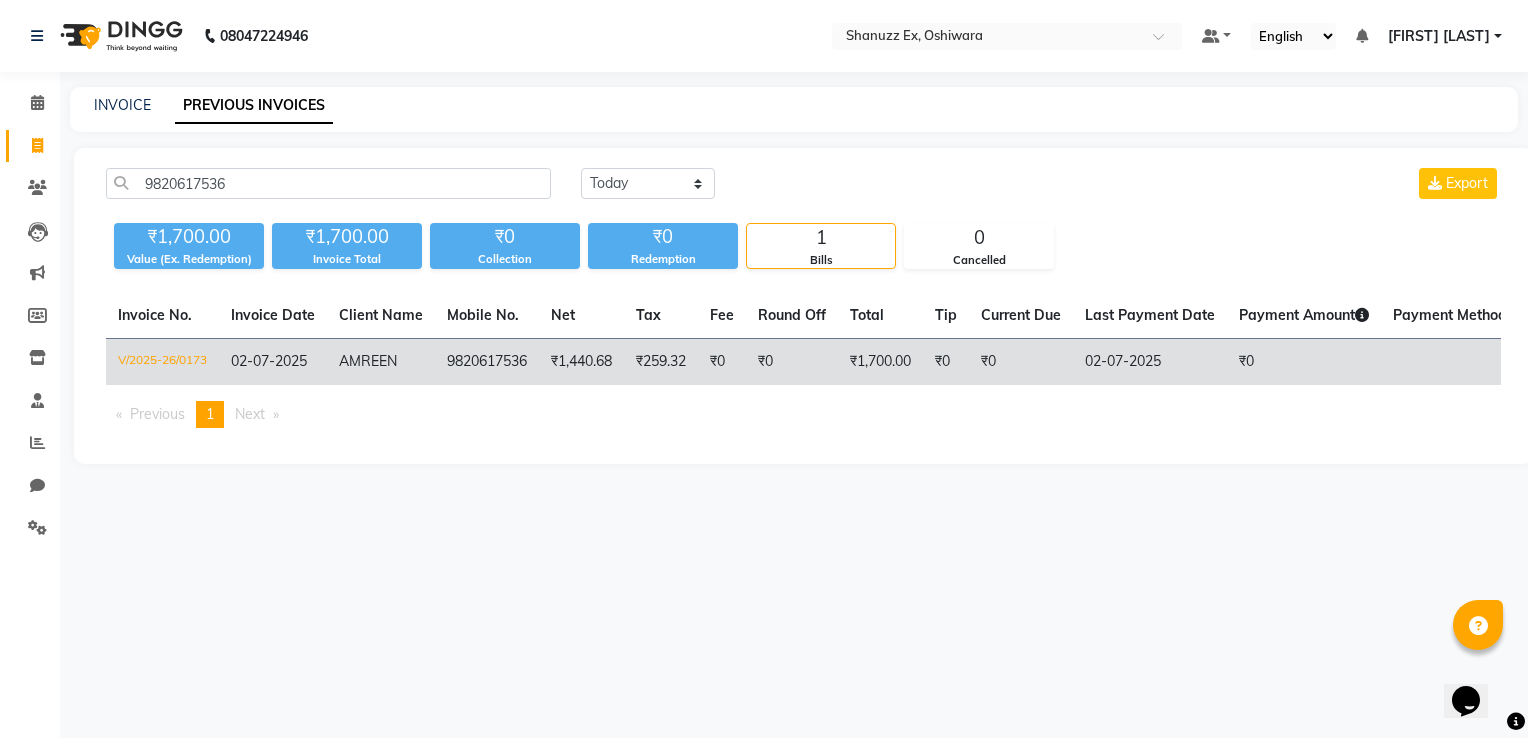 click on "AMREEN" 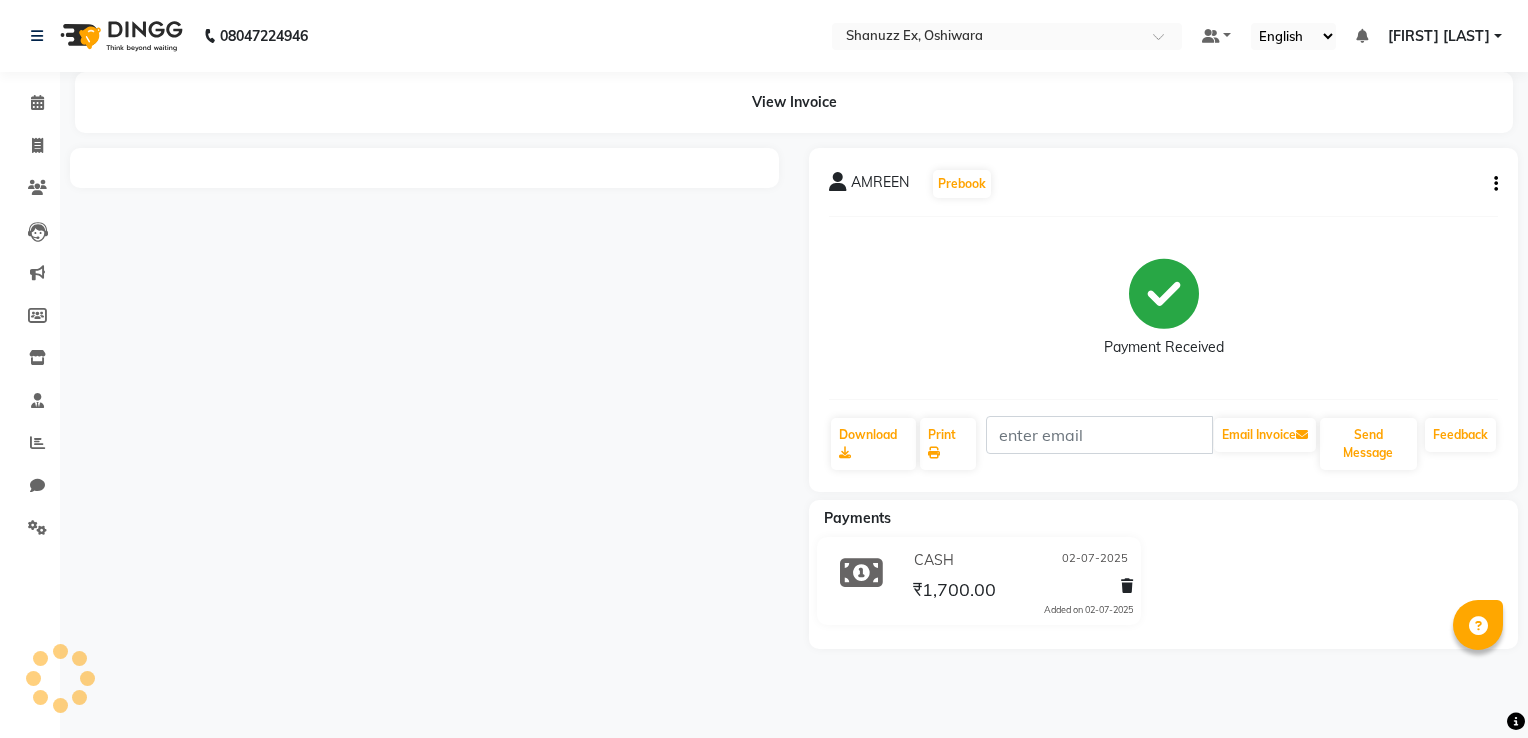 scroll, scrollTop: 0, scrollLeft: 0, axis: both 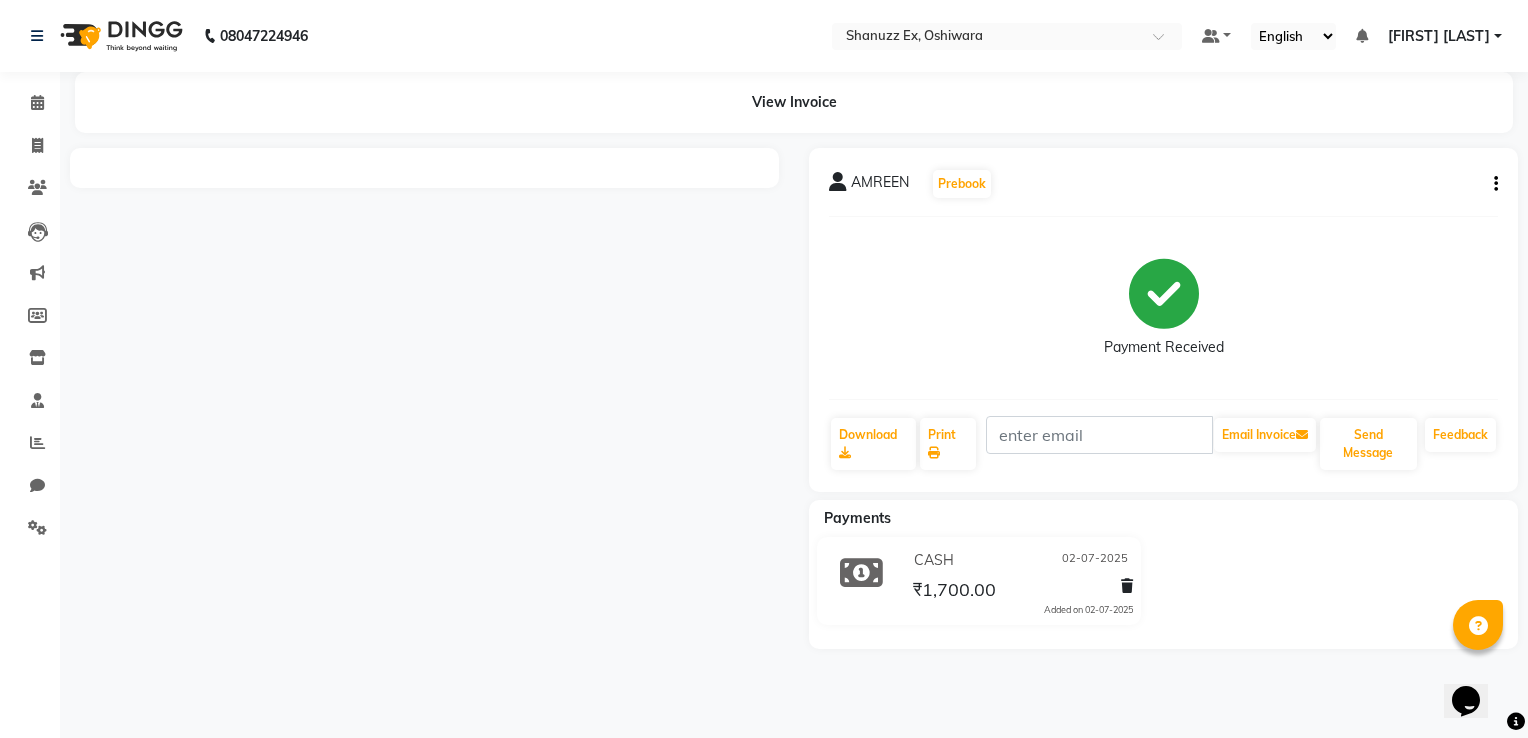 click 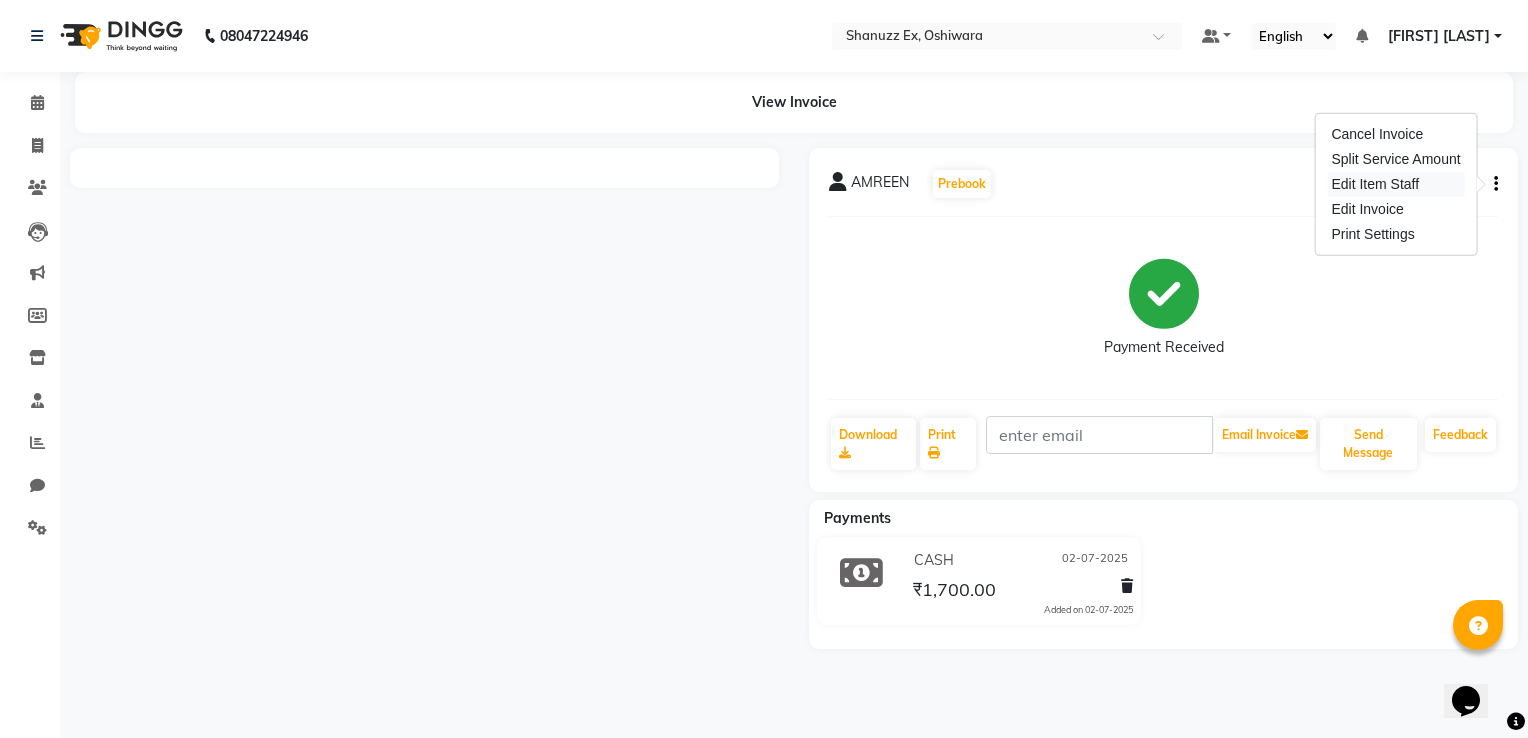 click on "Edit Item Staff" at bounding box center (1395, 184) 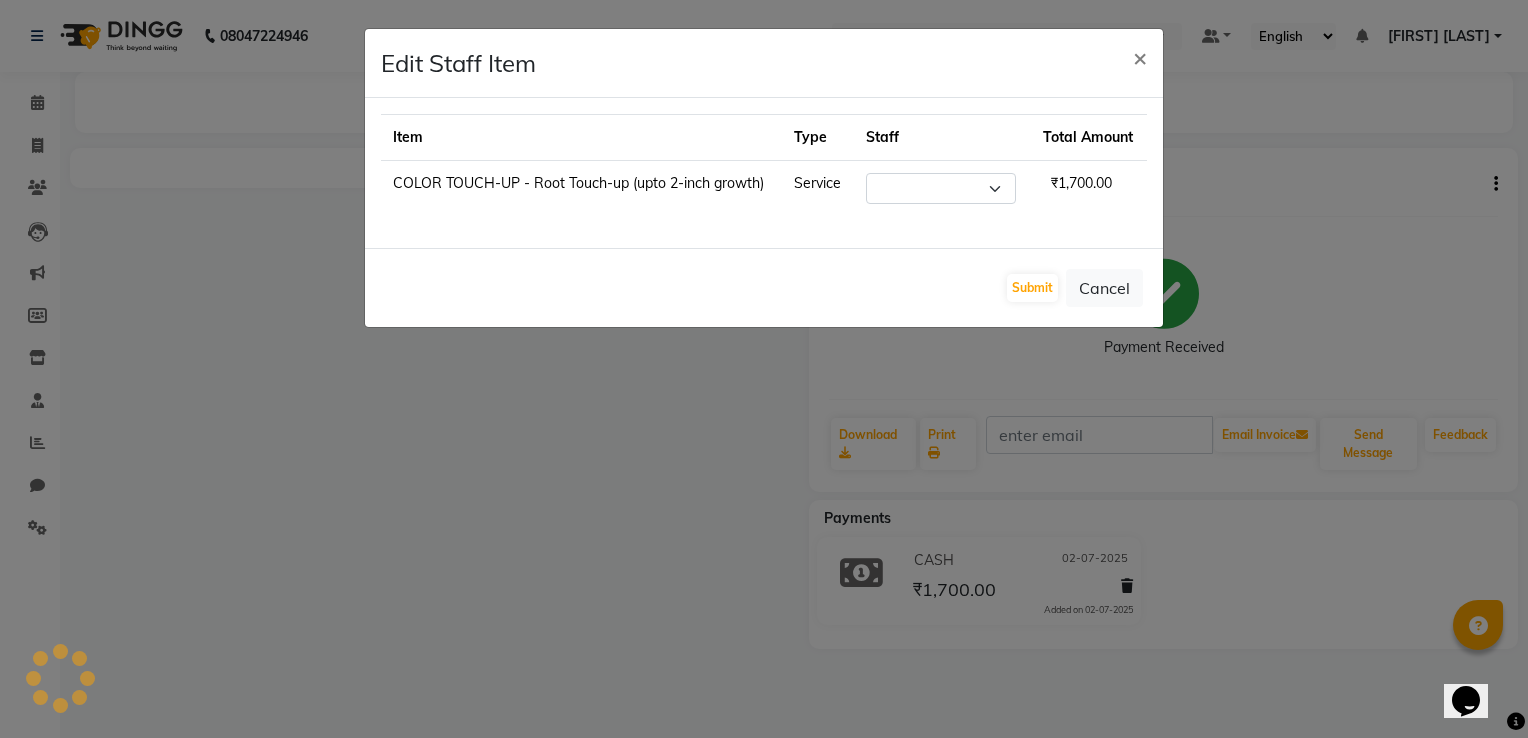 select on "60" 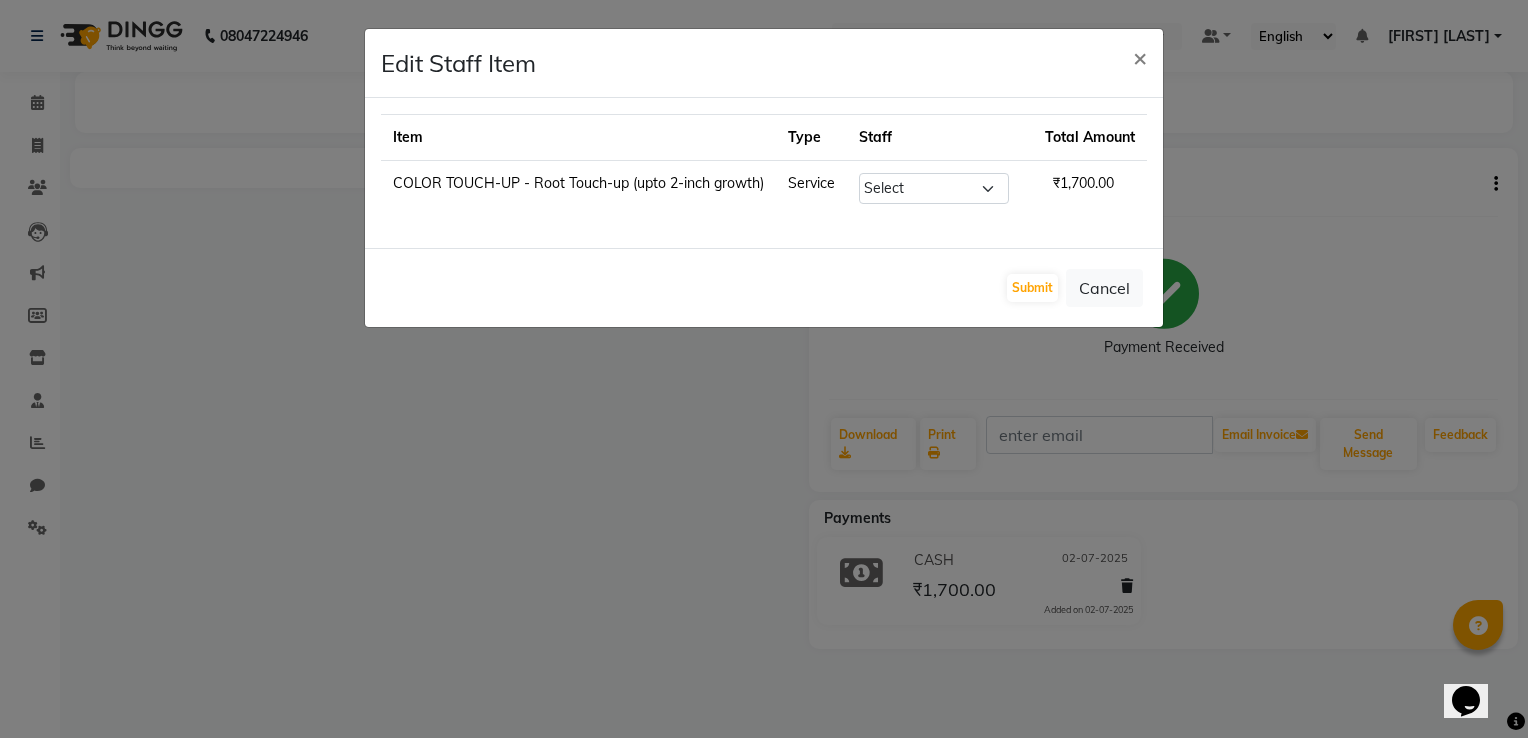 click on "Edit Staff Item × Item Type Staff Total Amount COLOR TOUCH-UP - Root Touch-up (upto 2-inch growth) Service Select [FIRST] [LAST] [FIRST] [FIRST] [FIRST] [FIRST] [FIRST] [FIRST] [FIRST] [FIRST] [FIRST] [FIRST] [FIRST] [FIRST] [FIRST] [FIRST] (D) [FIRST] [FIRST] [FIRST] [FIRST] Sir (F) [FIRST] (Oshiwara) [FIRST] Salon, Andheri [FIRST] [FIRST] [FIRST] [LAST] [FIRST] [LAST] ₹1,700.00 Submit Cancel" 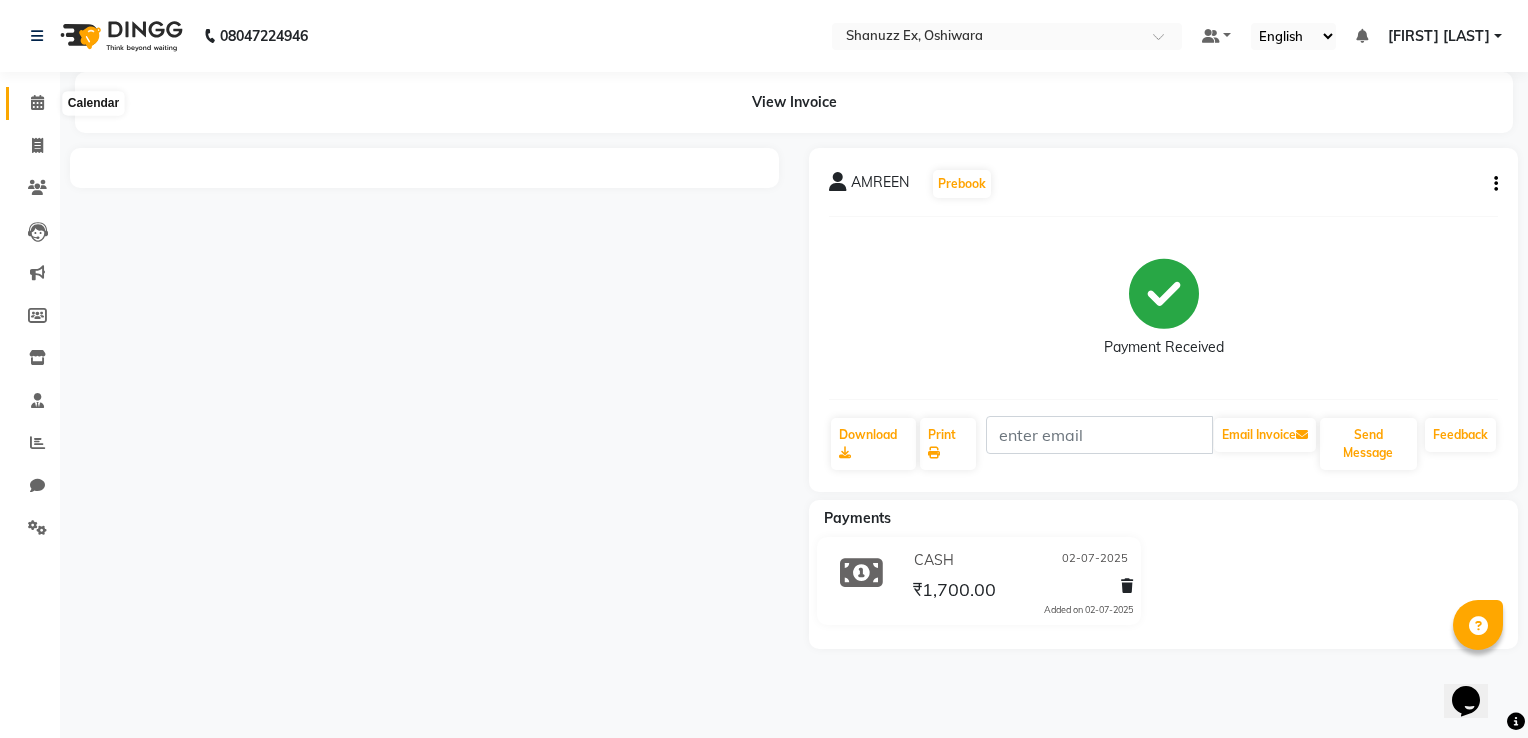 click 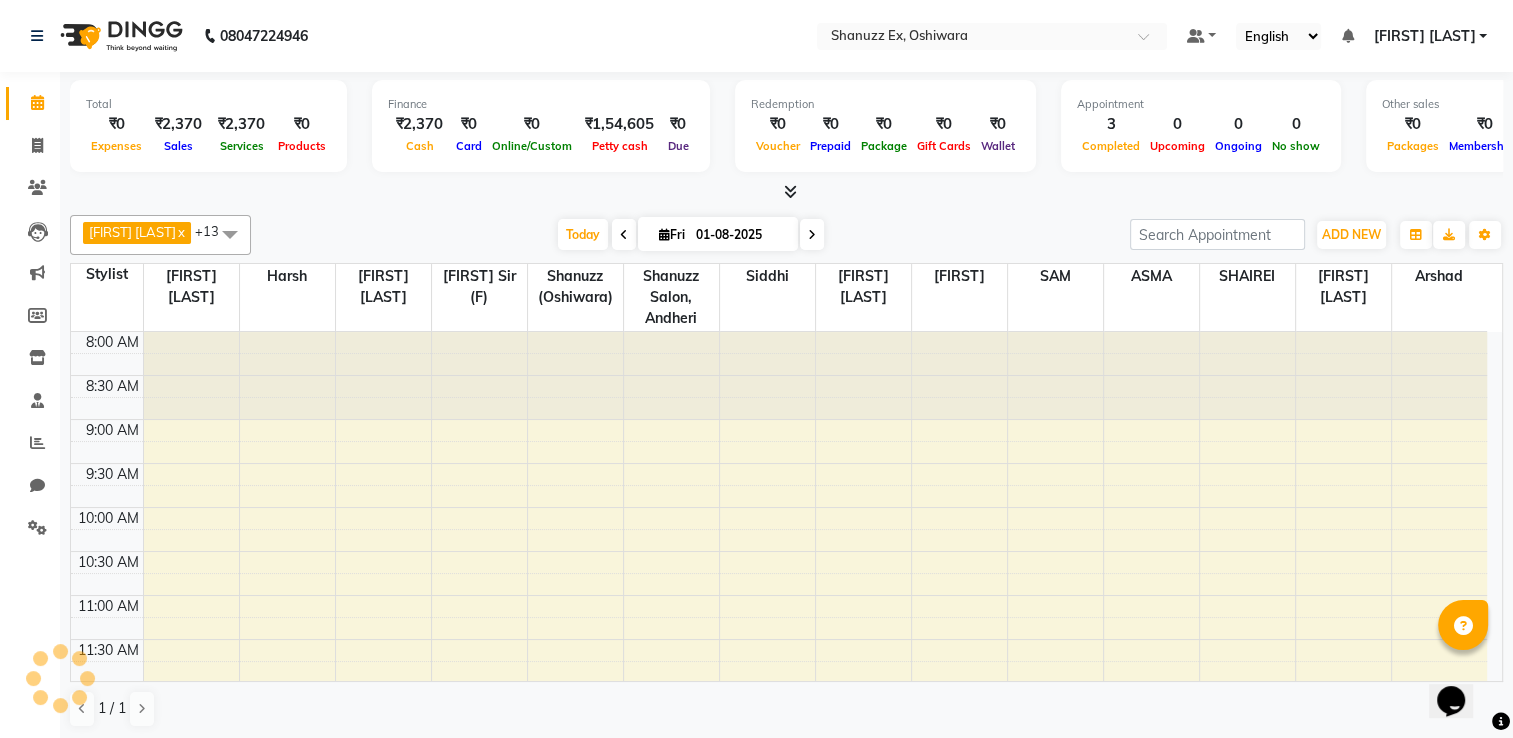 scroll, scrollTop: 745, scrollLeft: 0, axis: vertical 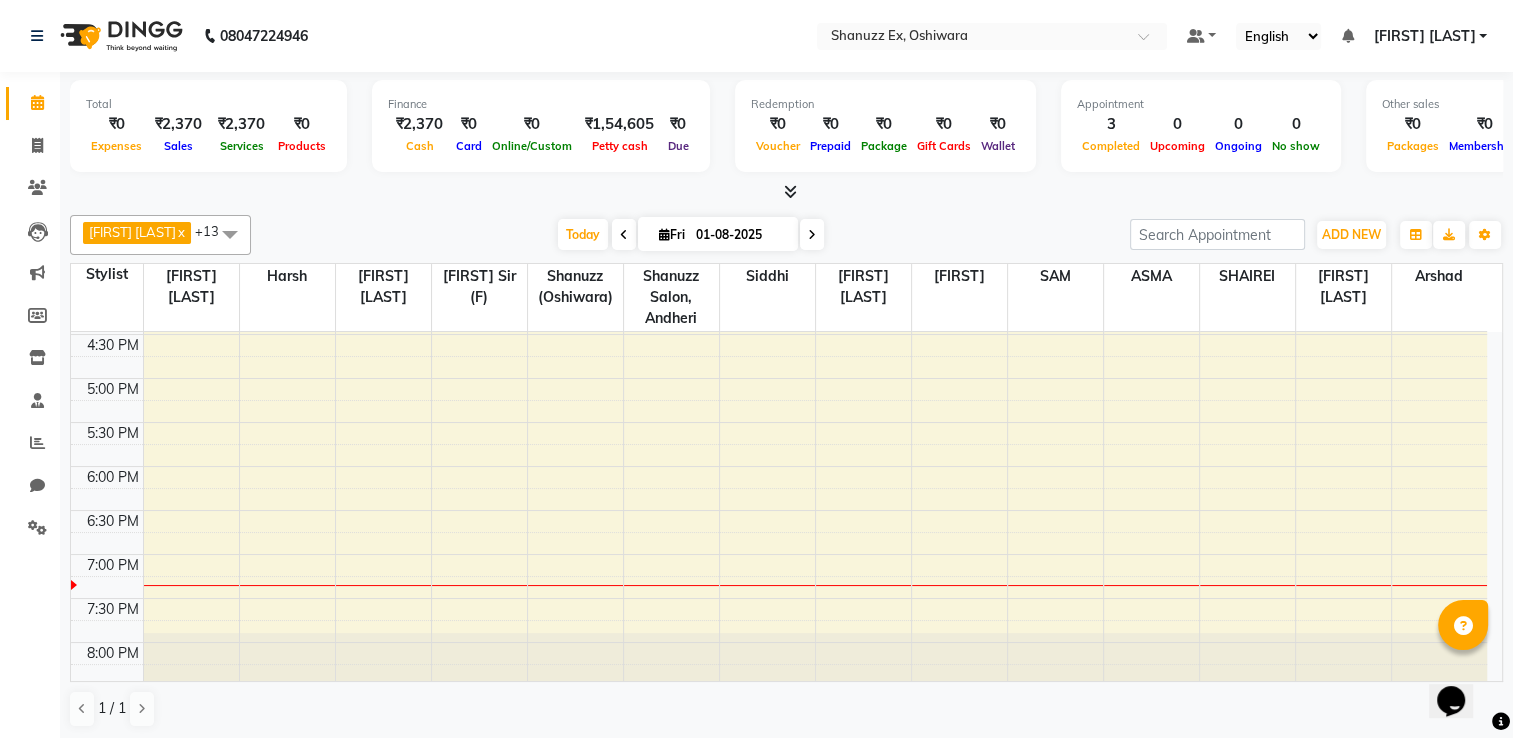 click at bounding box center [624, 235] 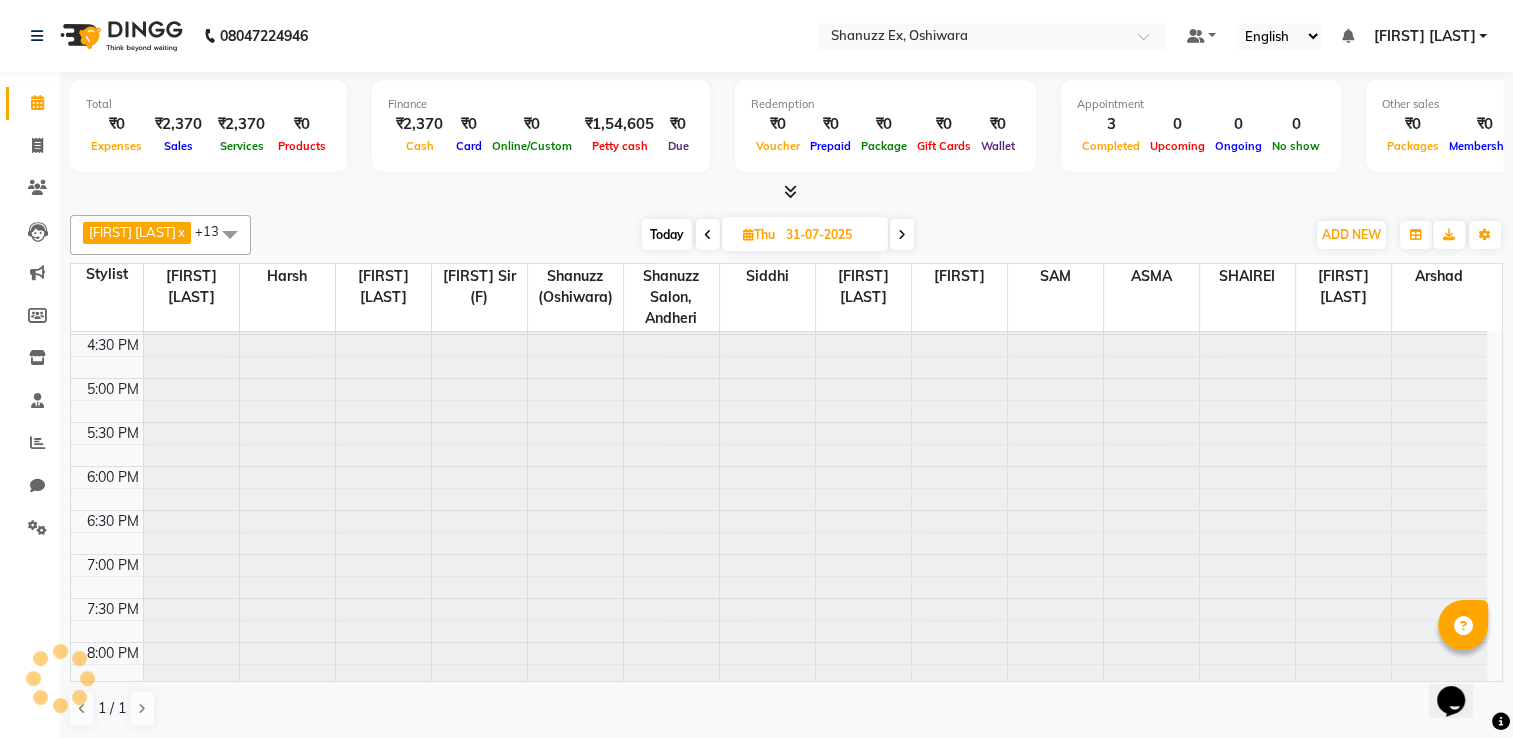 scroll, scrollTop: 783, scrollLeft: 0, axis: vertical 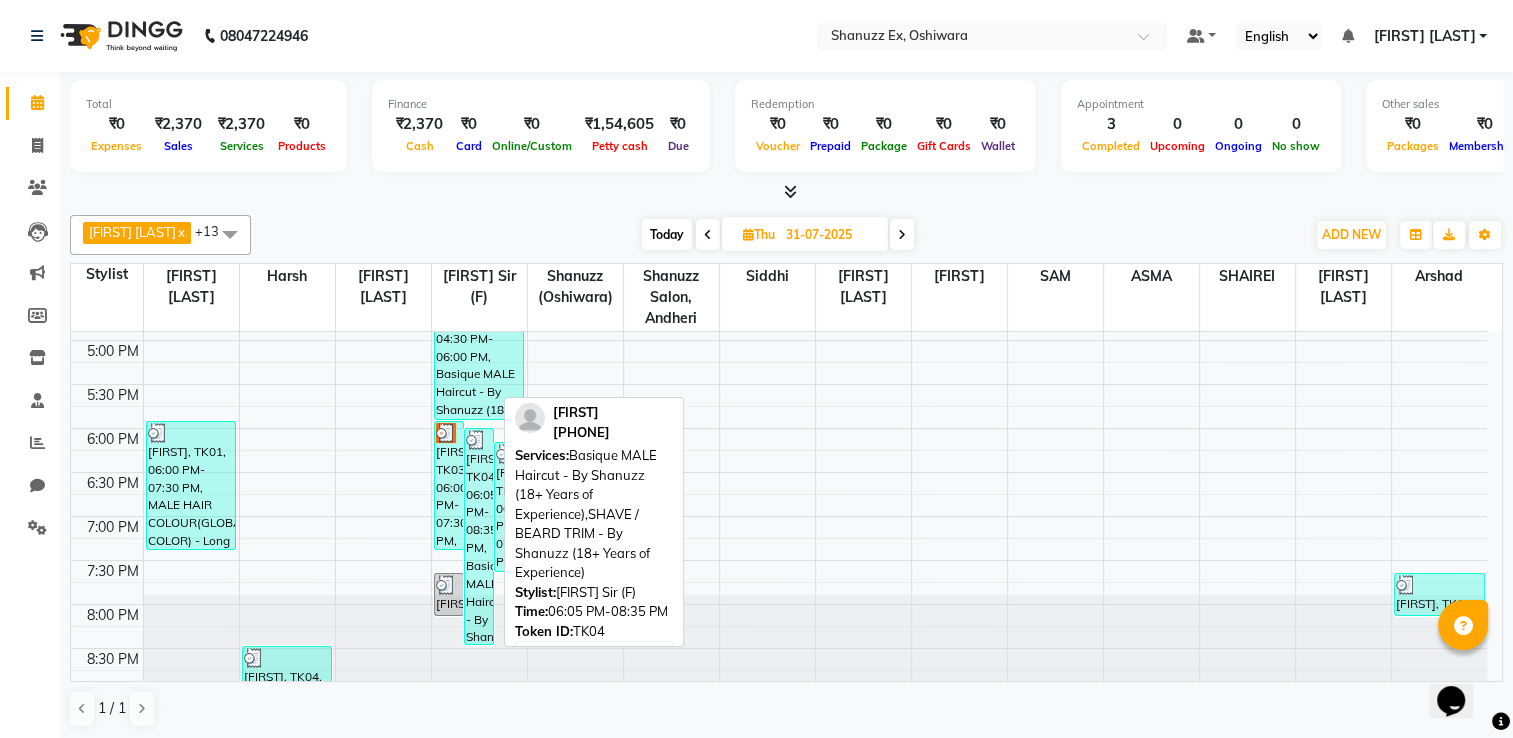 click on "[FIRST], TK04, 06:05 PM-08:35 PM, Basique MALE Haircut - By Shanuzz (18+ Years of Experience),SHAVE / BEARD TRIM - By Shanuzz (18+ Years of Experience)" at bounding box center (479, 536) 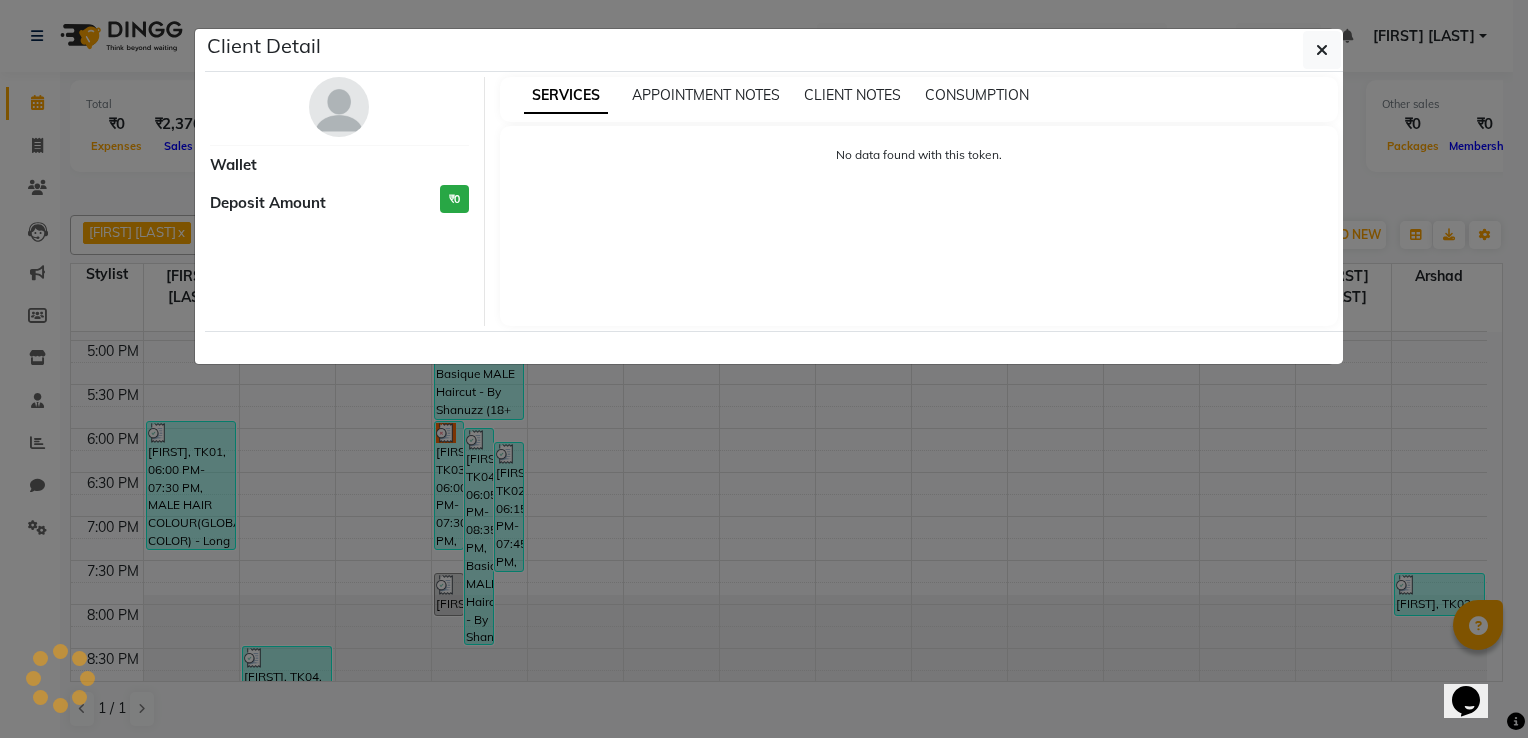 select on "3" 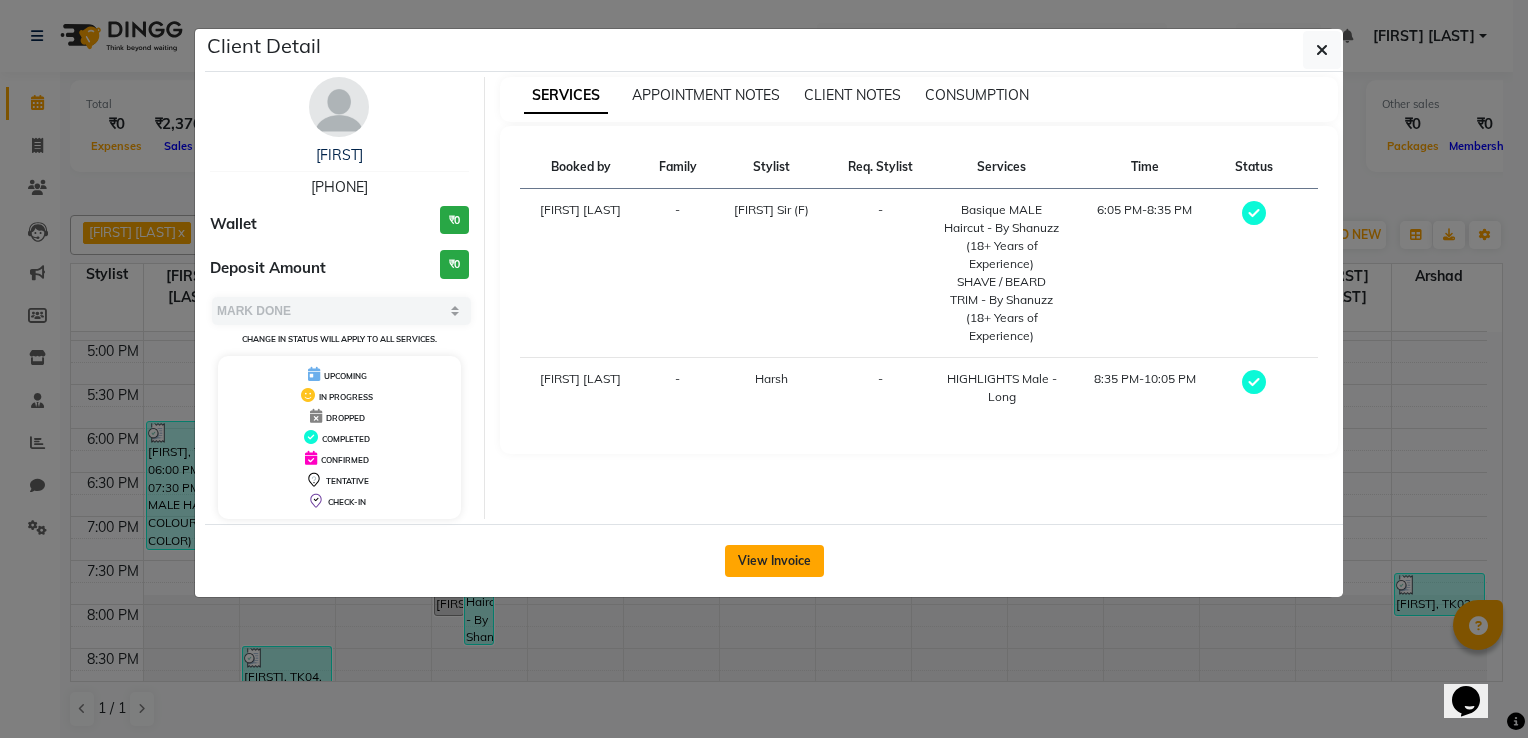 click on "View Invoice" 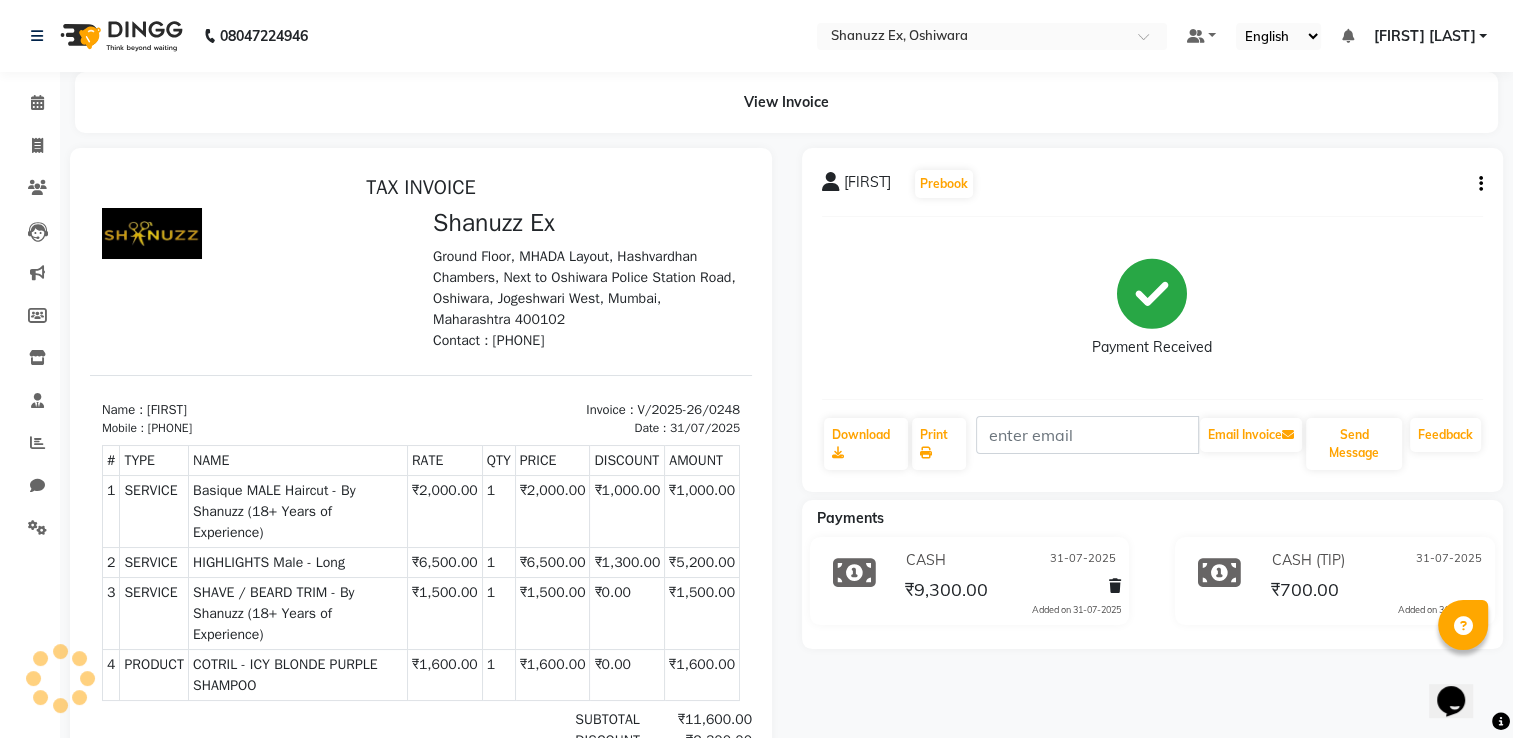 scroll, scrollTop: 0, scrollLeft: 0, axis: both 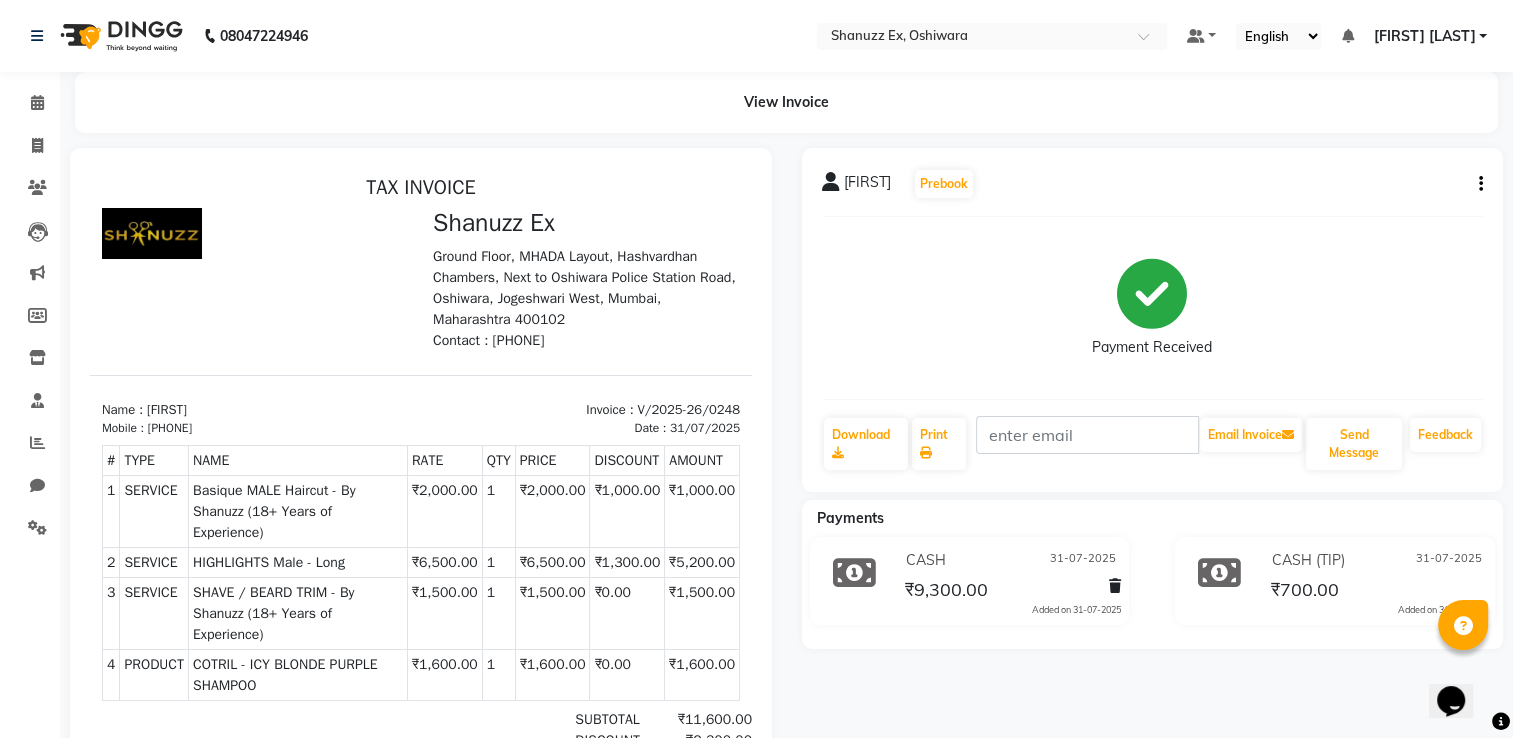 click 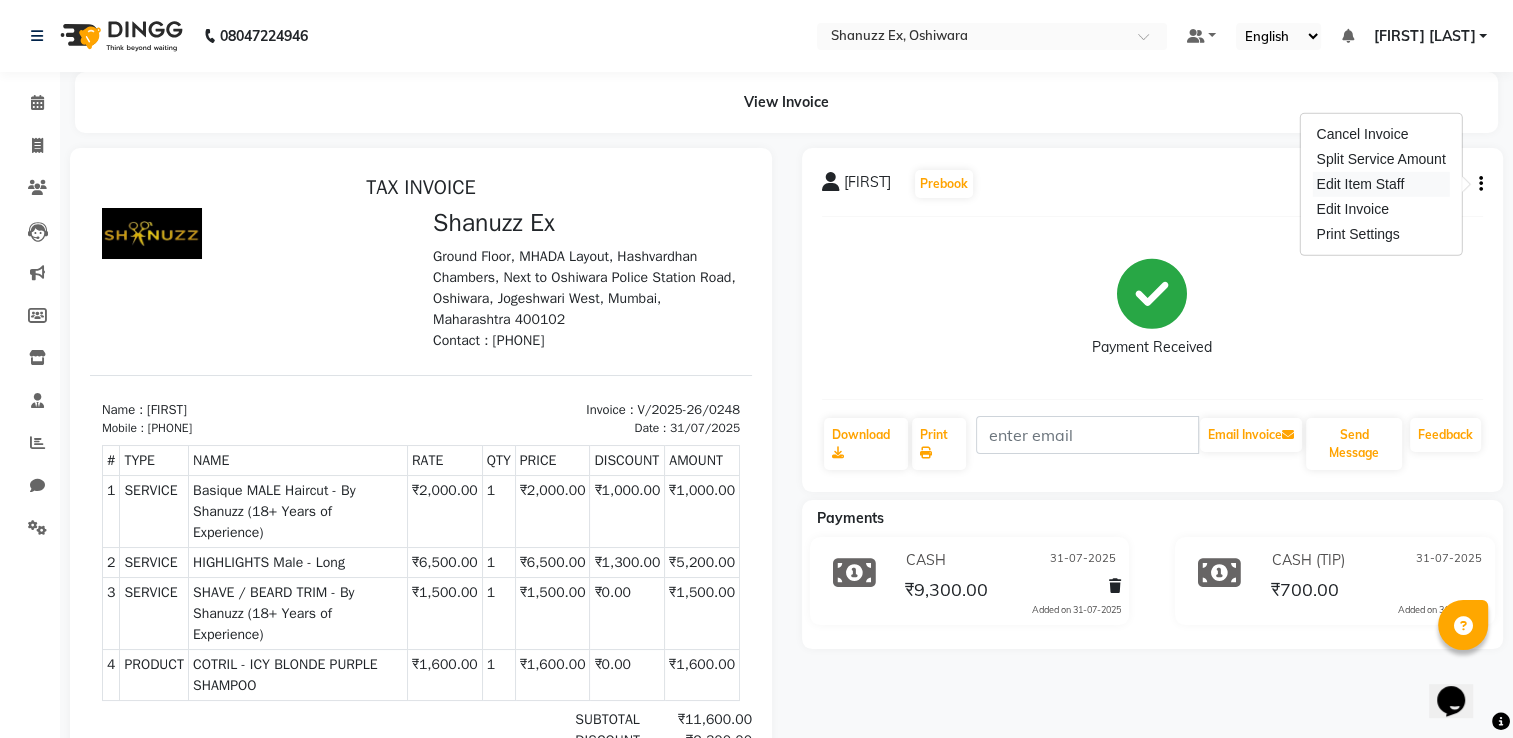 click on "Edit Item Staff" at bounding box center (1380, 184) 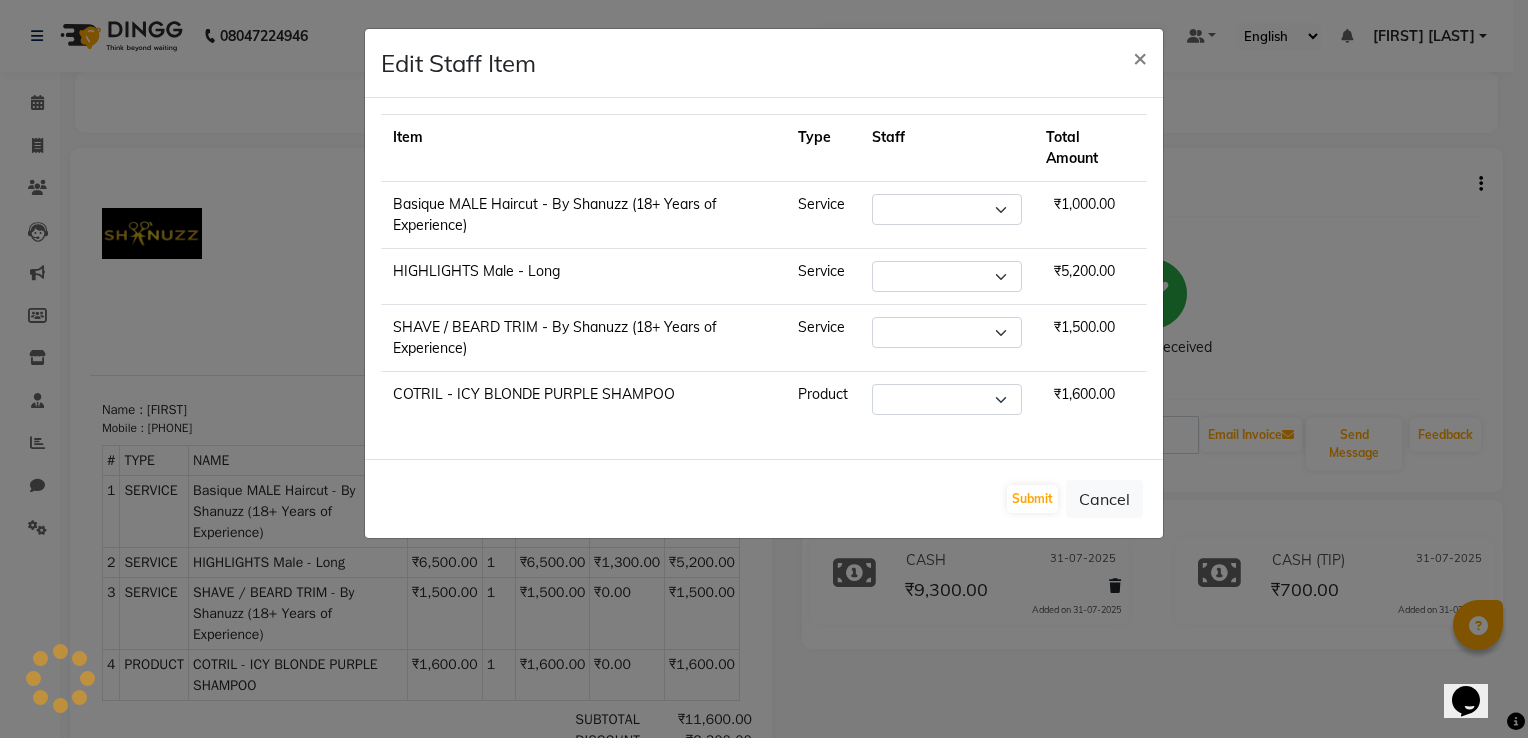 select on "77956" 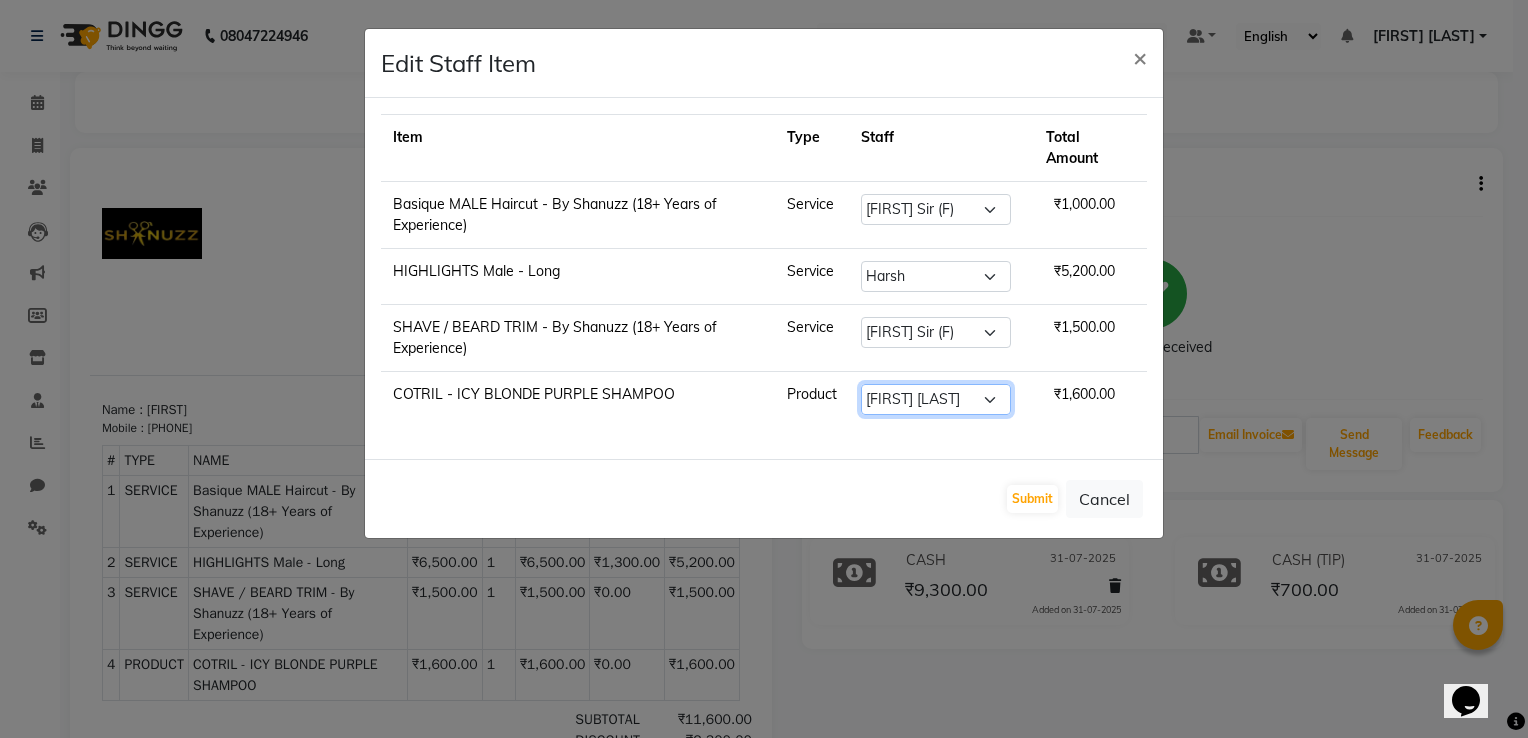 click on "Select [FIRST] [LAST] [FIRST] [FIRST] [FIRST] [FIRST] [FIRST] [FIRST] [FIRST] [FIRST] [FIRST] [FIRST] [FIRST] [FIRST] [FIRST] [FIRST] (D) [FIRST] [FIRST] [FIRST] [FIRST] Sir (F) [FIRST] (Oshiwara) [FIRST] Salon, Andheri [FIRST] [FIRST] [FIRST] [LAST] [FIRST] [LAST]" 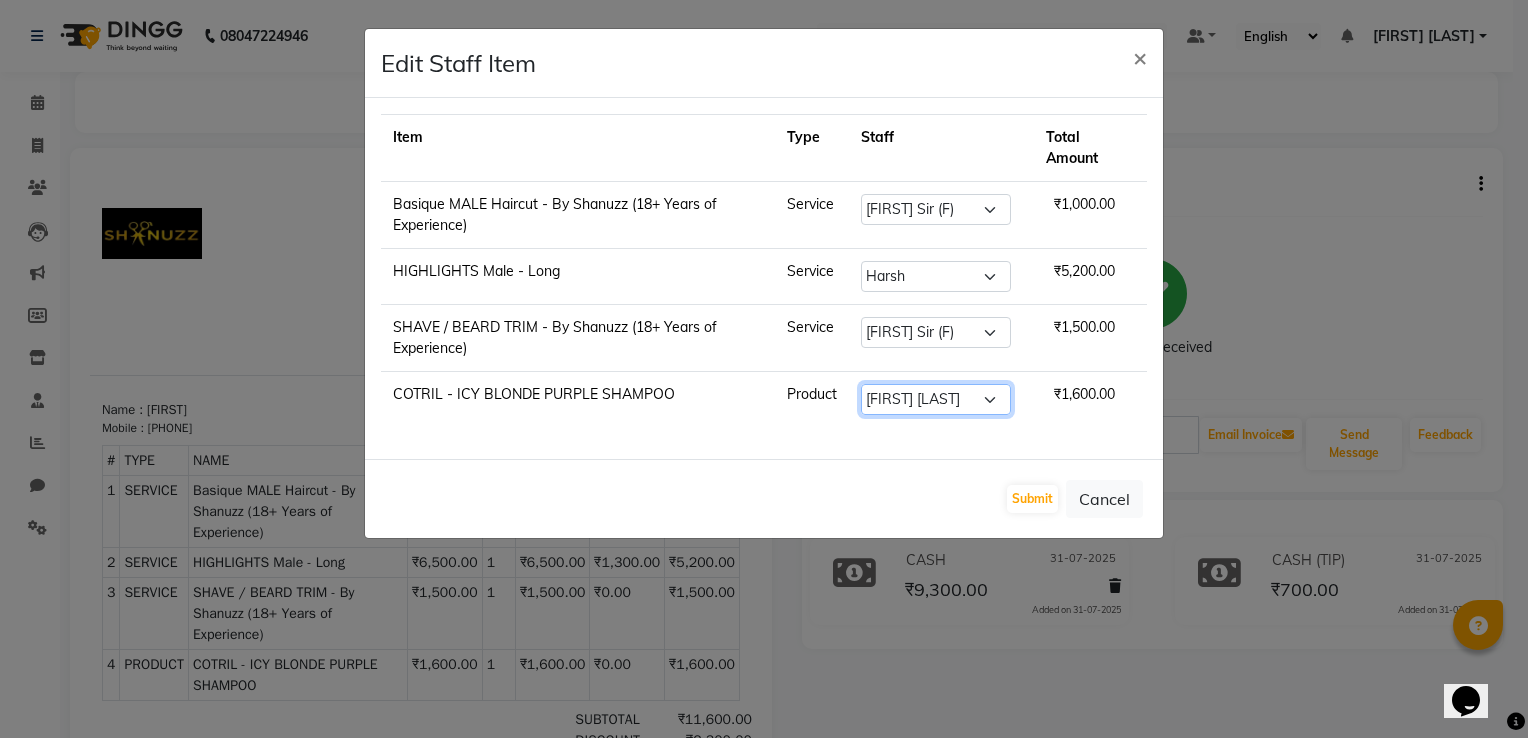 select on "77958" 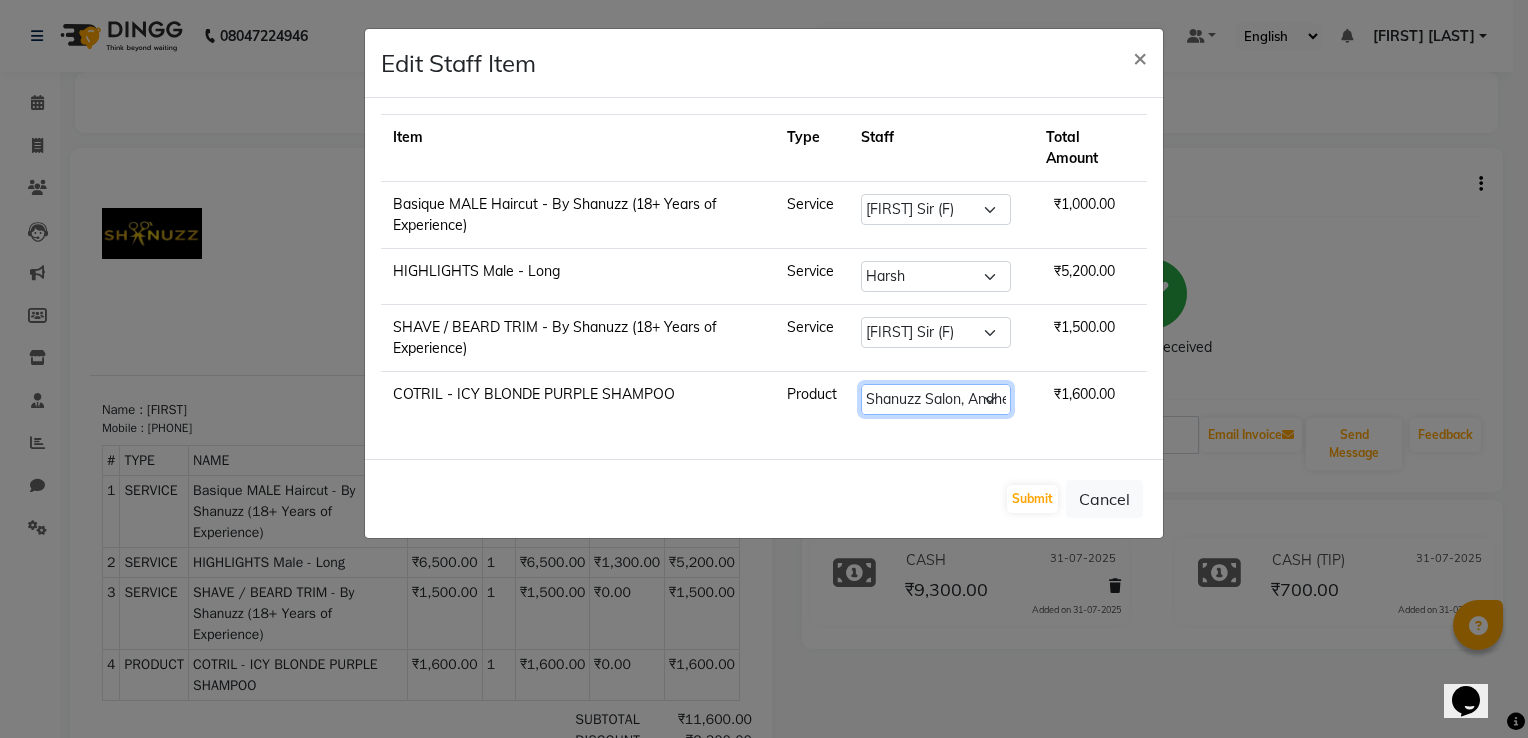 click on "Select [FIRST] [LAST] [FIRST] [FIRST] [FIRST] [FIRST] [FIRST] [FIRST] [FIRST] [FIRST] [FIRST] [FIRST] [FIRST] [FIRST] [FIRST] [FIRST] (D) [FIRST] [FIRST] [FIRST] [FIRST] Sir (F) [FIRST] (Oshiwara) [FIRST] Salon, Andheri [FIRST] [FIRST] [FIRST] [LAST] [FIRST] [LAST]" 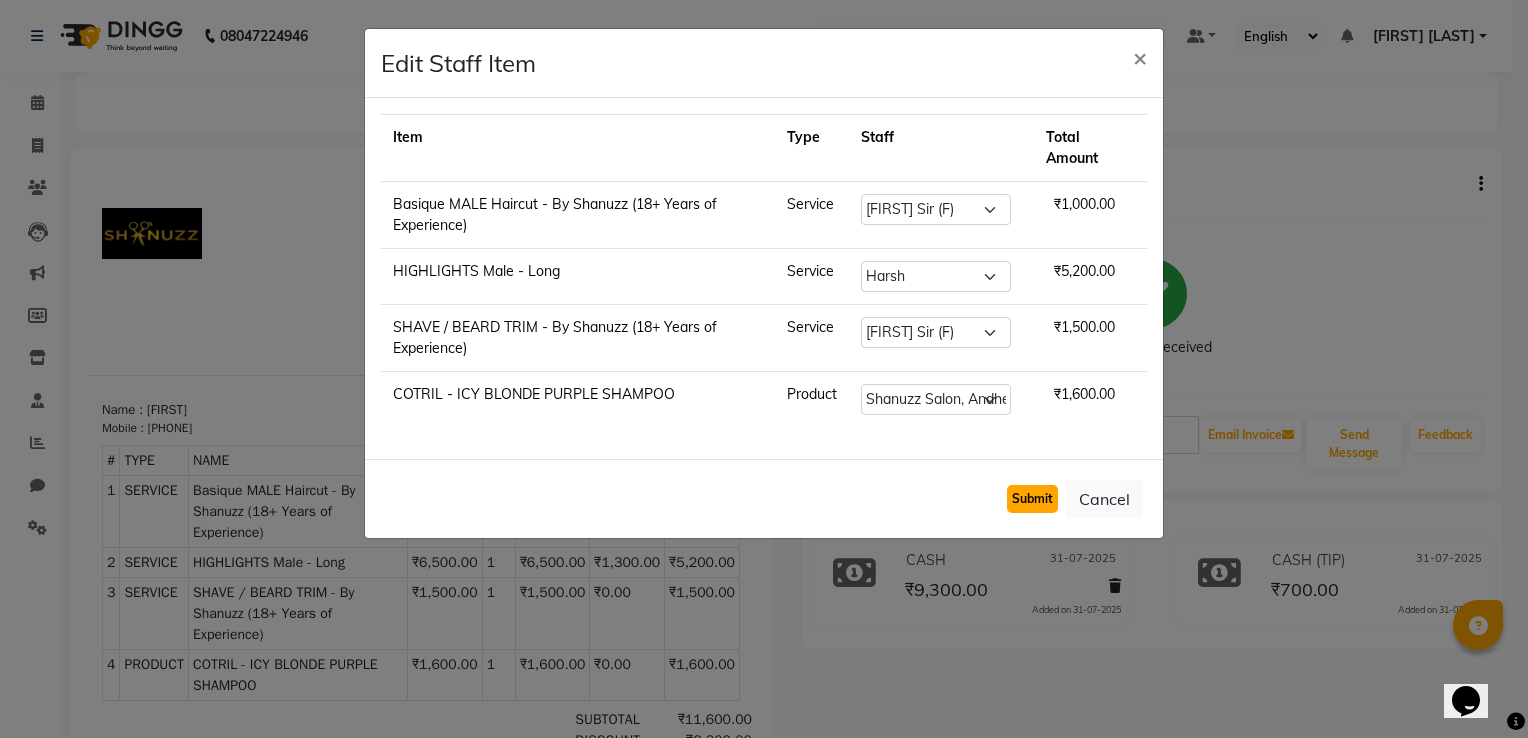 click on "Submit" 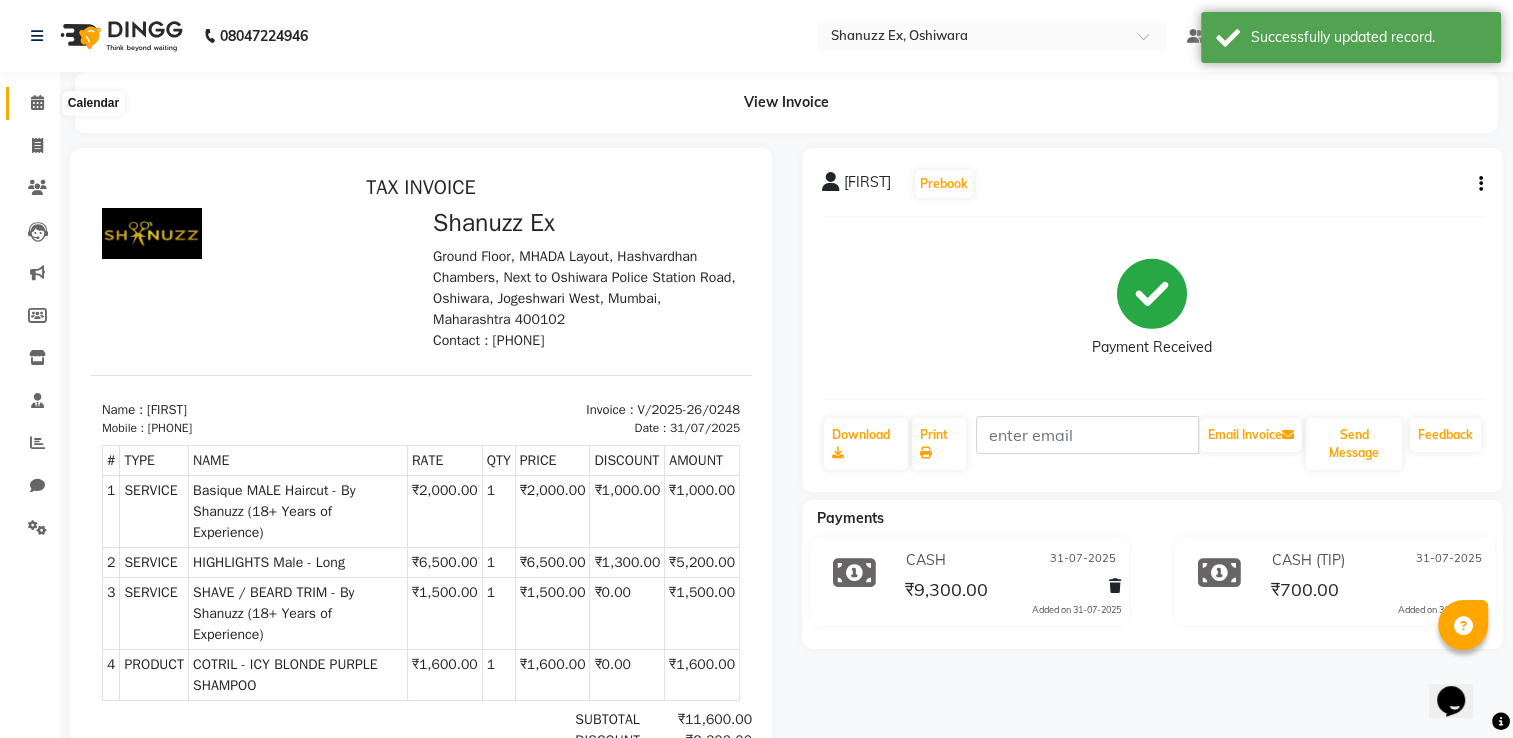 click 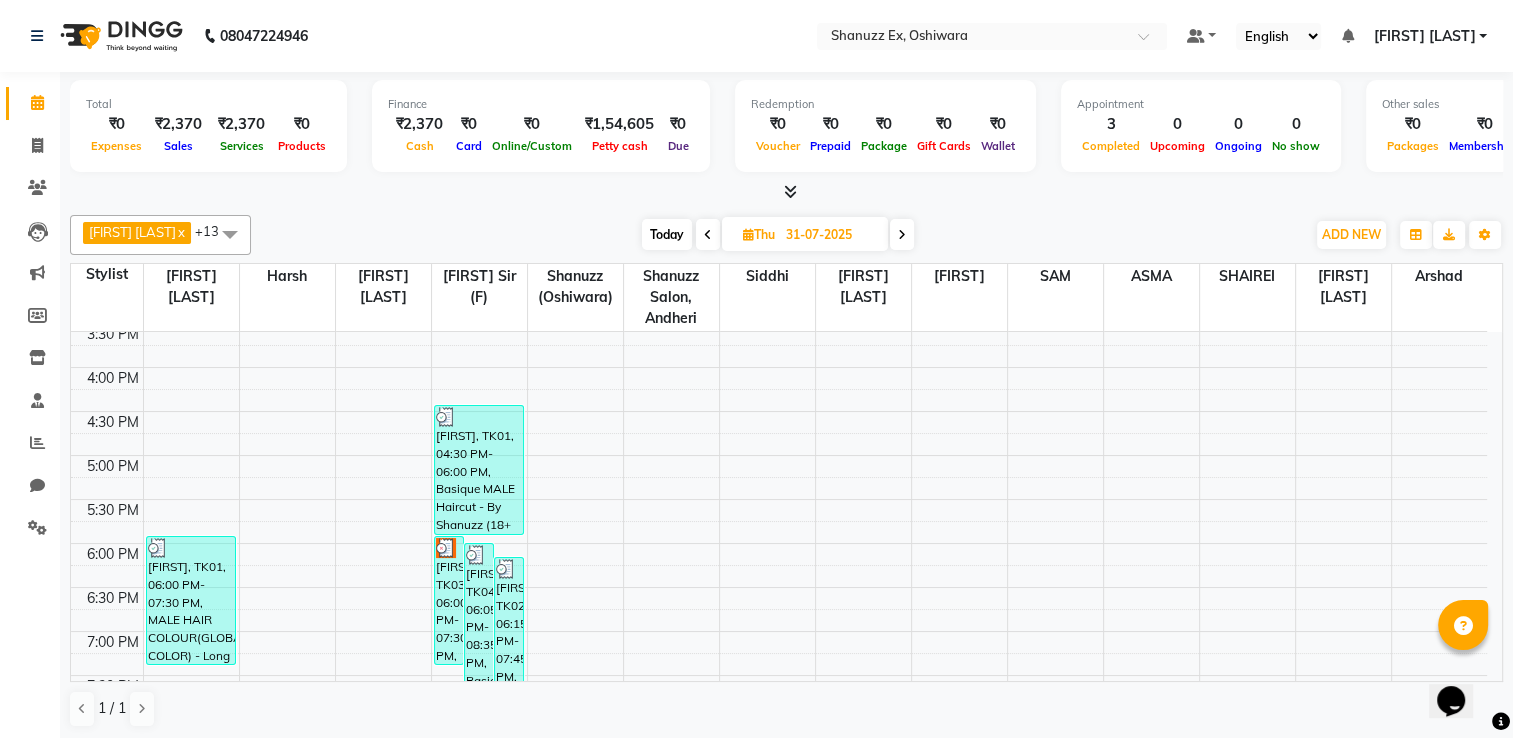 scroll, scrollTop: 667, scrollLeft: 0, axis: vertical 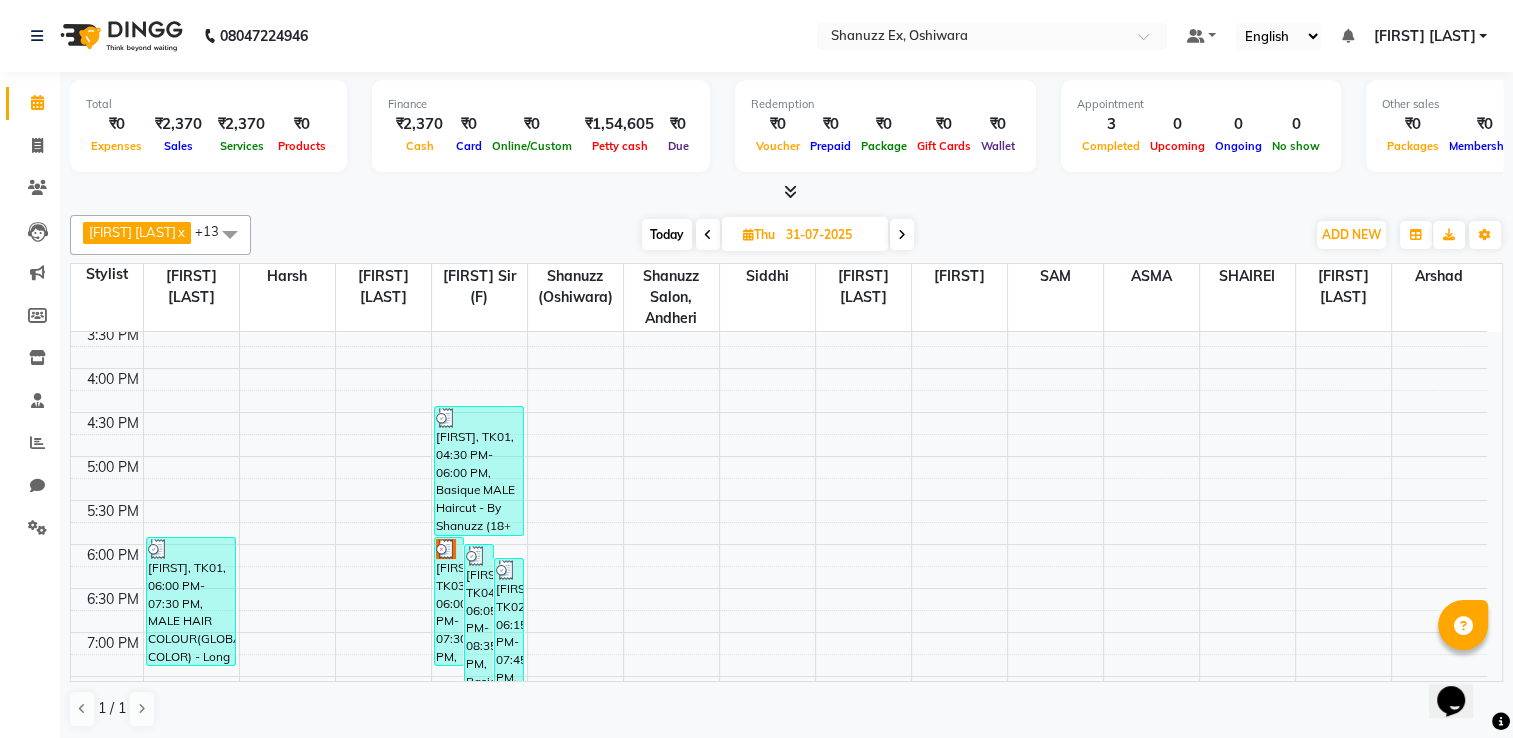 click on "Today" at bounding box center [667, 234] 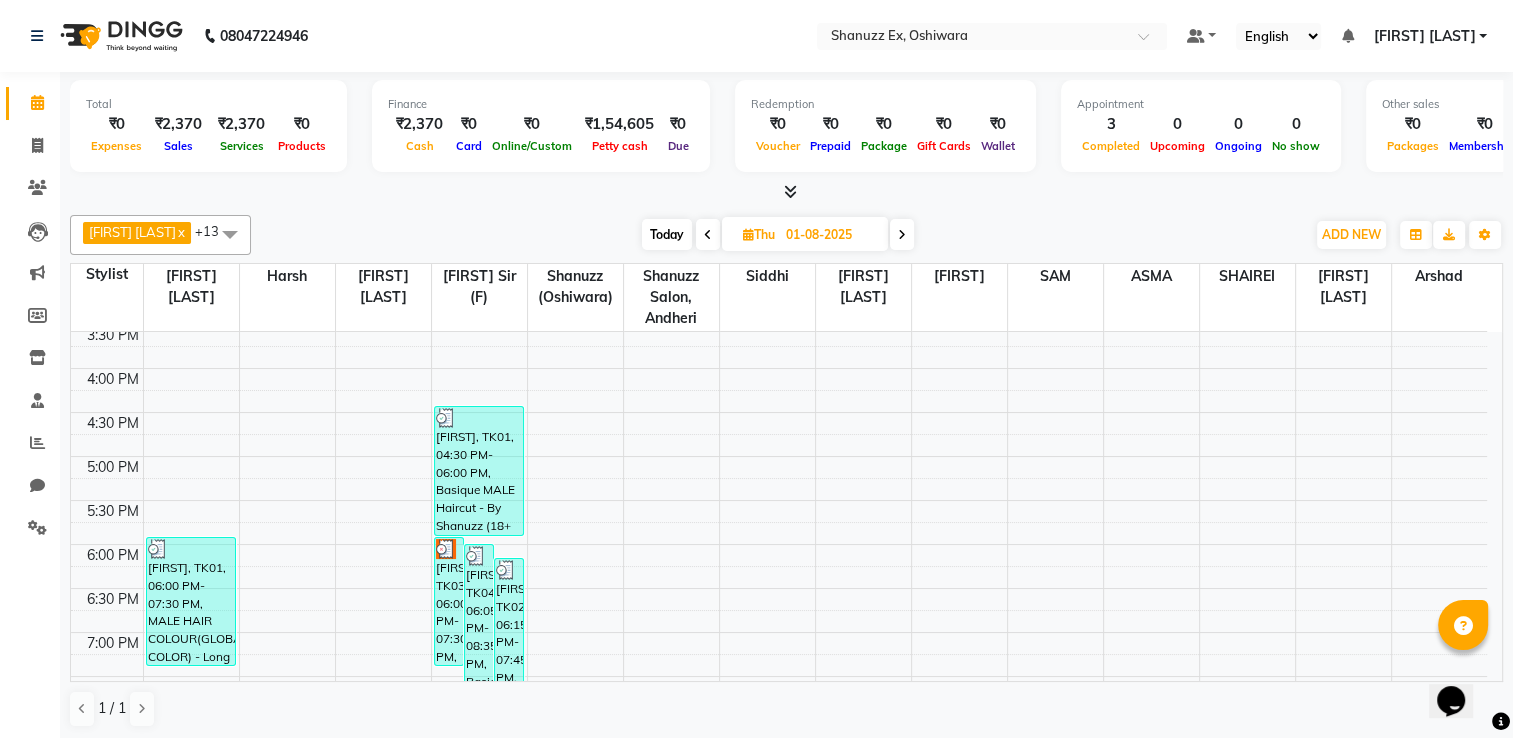 scroll, scrollTop: 783, scrollLeft: 0, axis: vertical 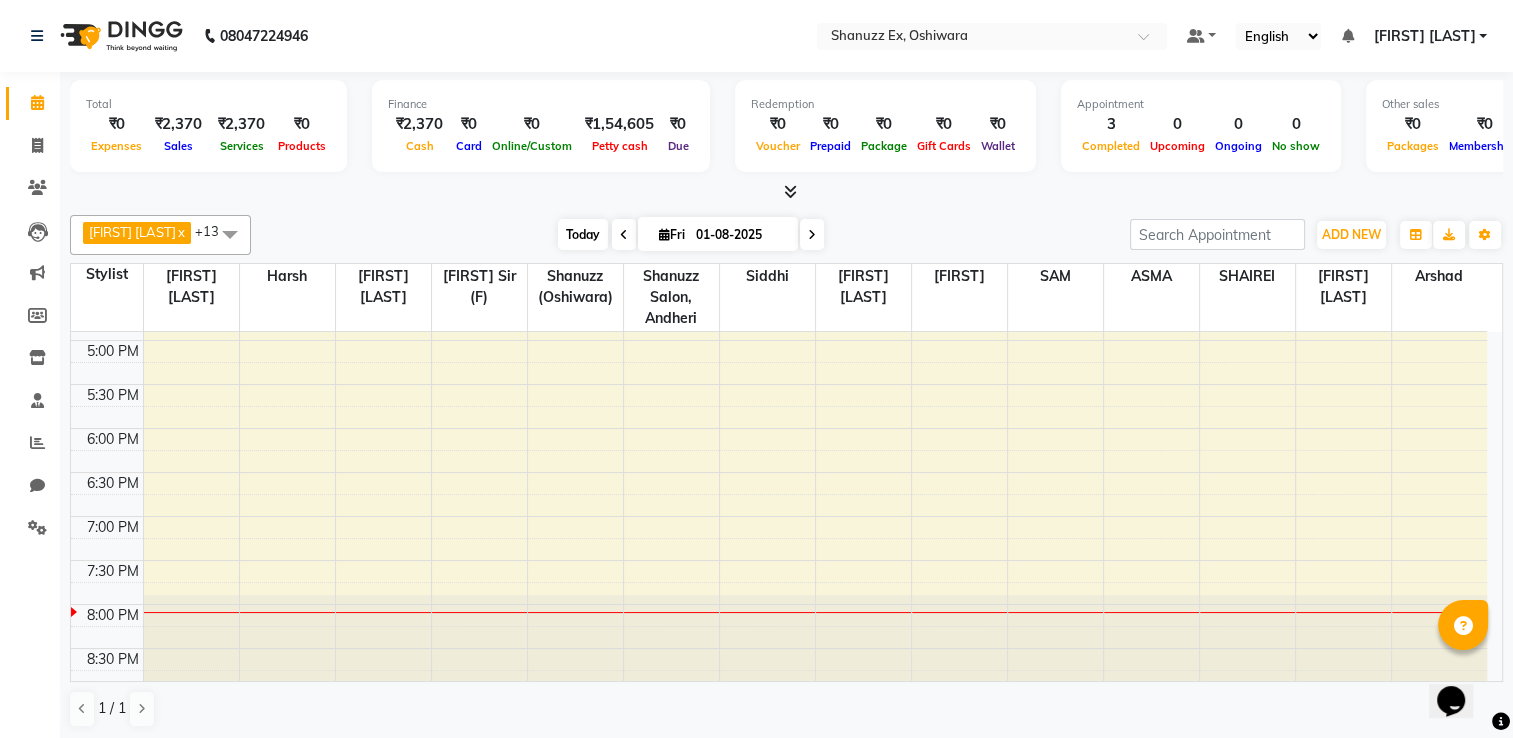click on "Today" at bounding box center (583, 234) 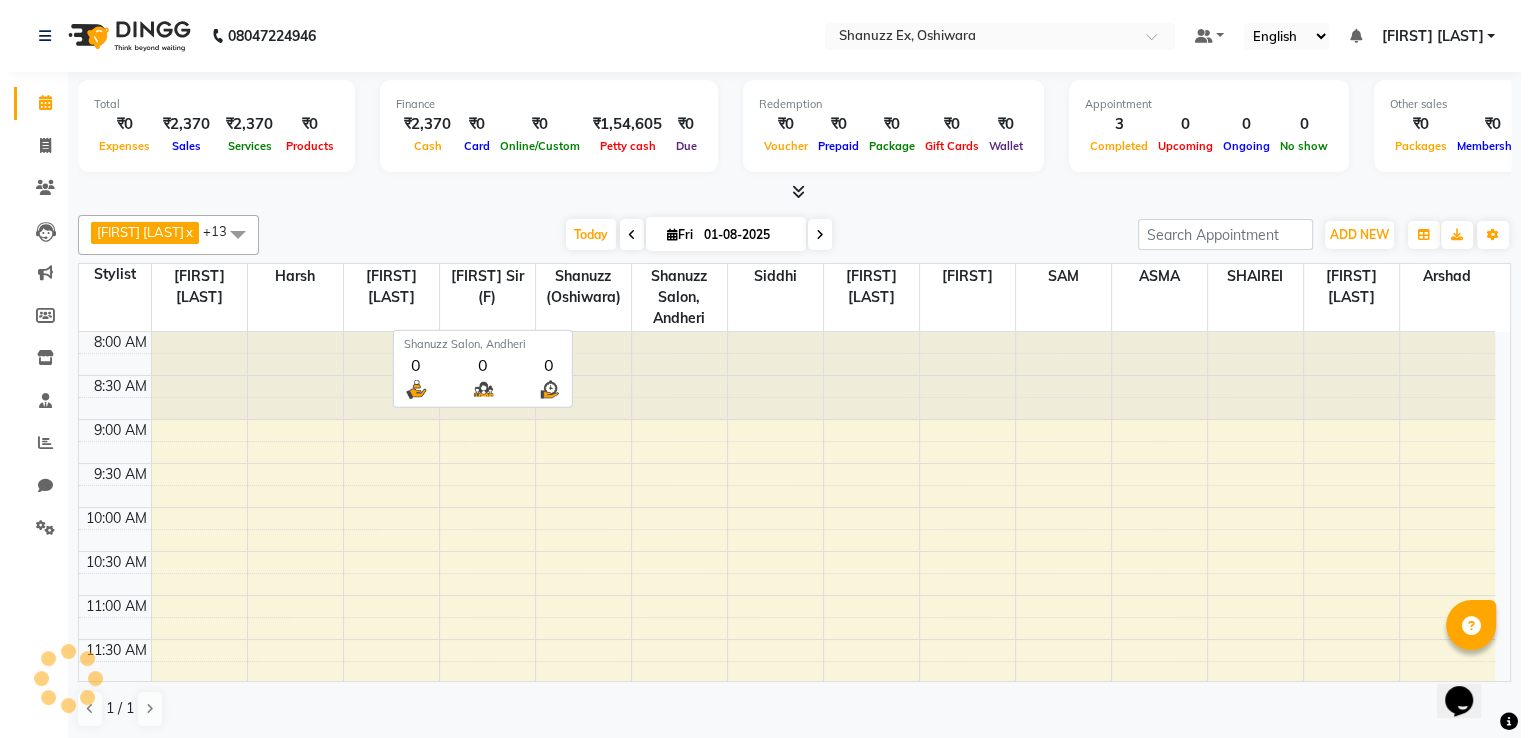 scroll, scrollTop: 783, scrollLeft: 0, axis: vertical 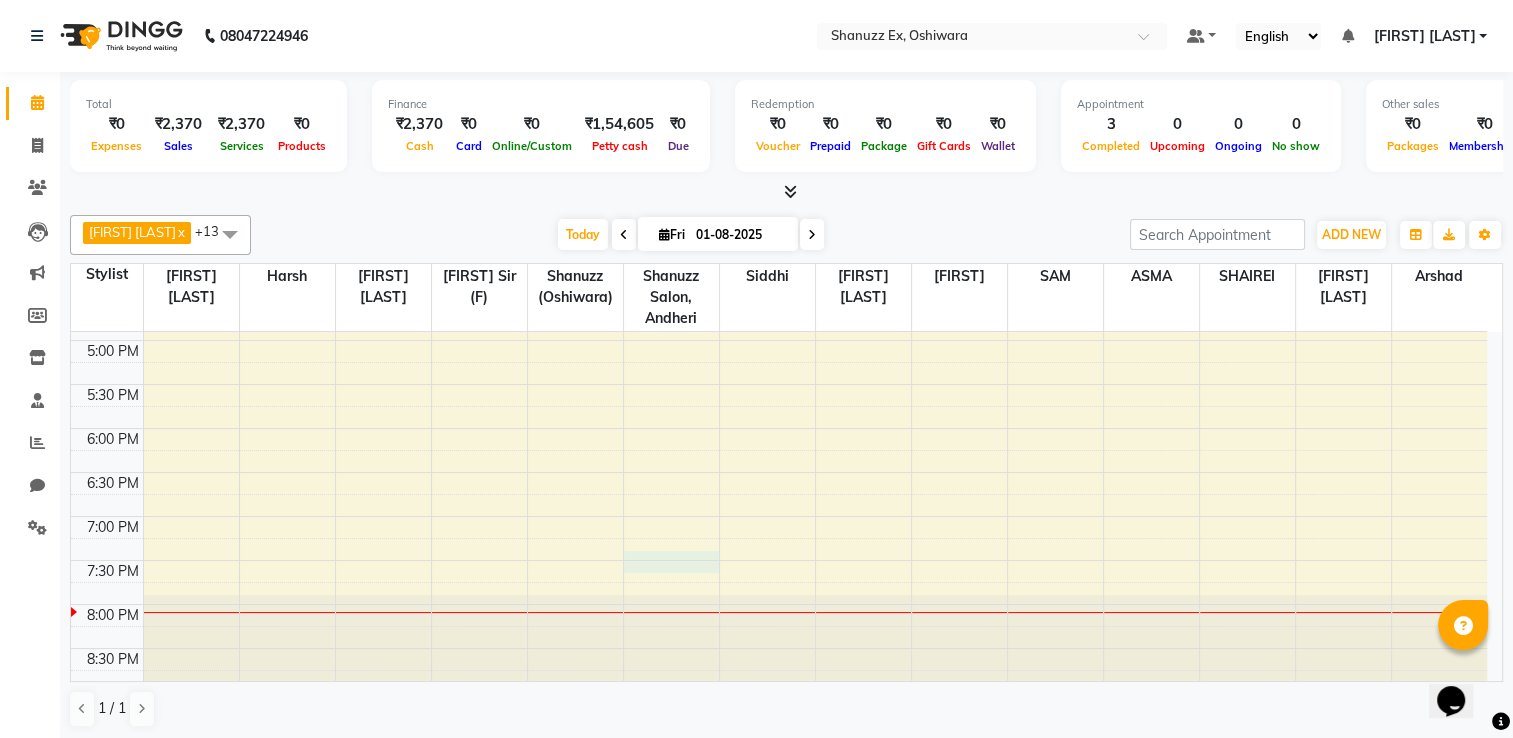 click on "8:00 AM 8:30 AM 9:00 AM 9:30 AM 10:00 AM 10:30 AM 11:00 AM 11:30 AM 12:00 PM 12:30 PM 1:00 PM 1:30 PM 2:00 PM 2:30 PM 3:00 PM 3:30 PM 4:00 PM 4:30 PM 5:00 PM 5:30 PM 6:00 PM 6:30 PM 7:00 PM 7:30 PM 8:00 PM 8:30 PM [FIRST] [LAST], TK01, 01:30 PM-01:55 PM, Eyebrow Threading,Upper Lip Threading [FIRST], TK02, 02:45 PM-03:00 PM, Cut & File Cuticles [FIRST] [LAST], TK01, 12:30 PM-01:30 PM, COLOR TOUCH-UP - Root Touch-up (upto 2-inch growth)" at bounding box center [779, 120] 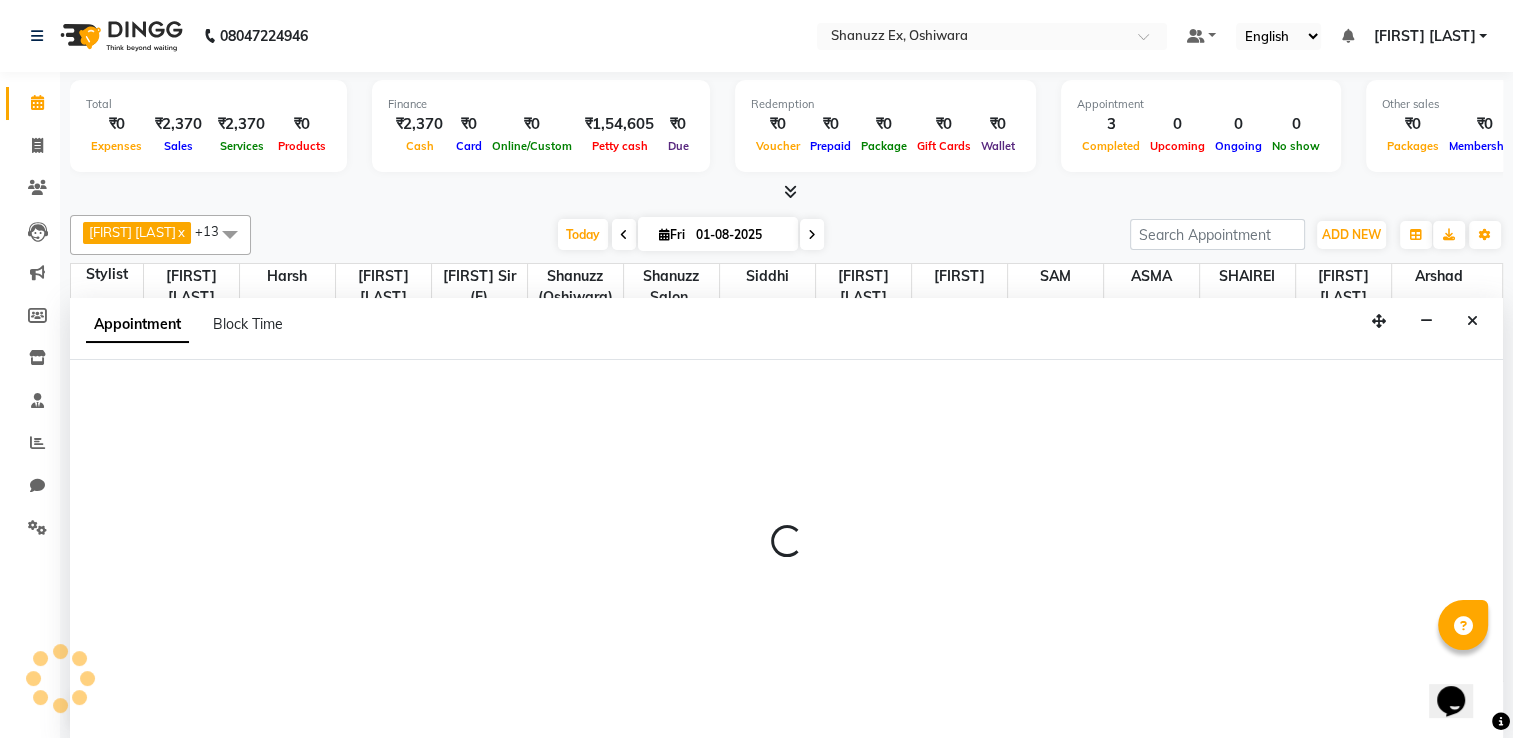 select on "77958" 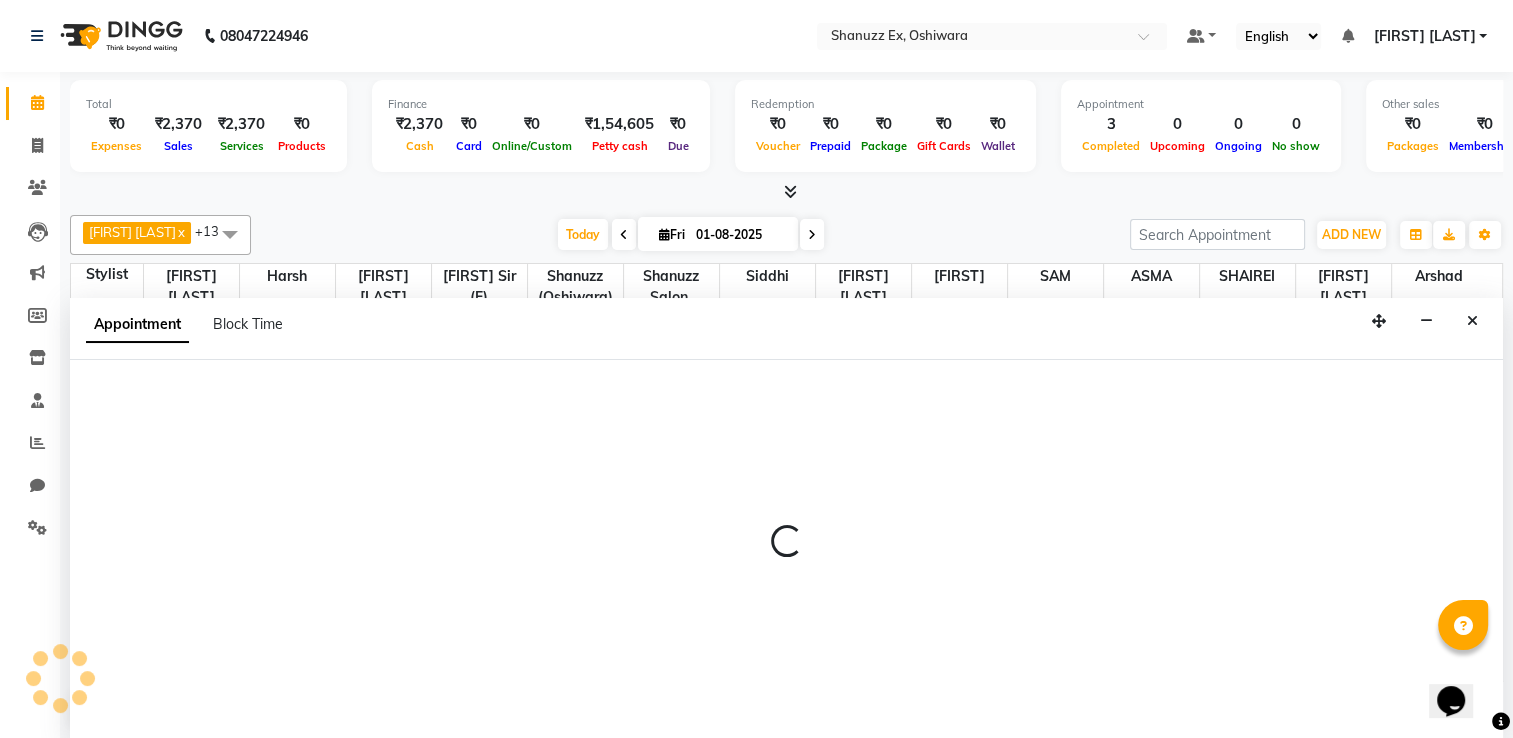 select on "1170" 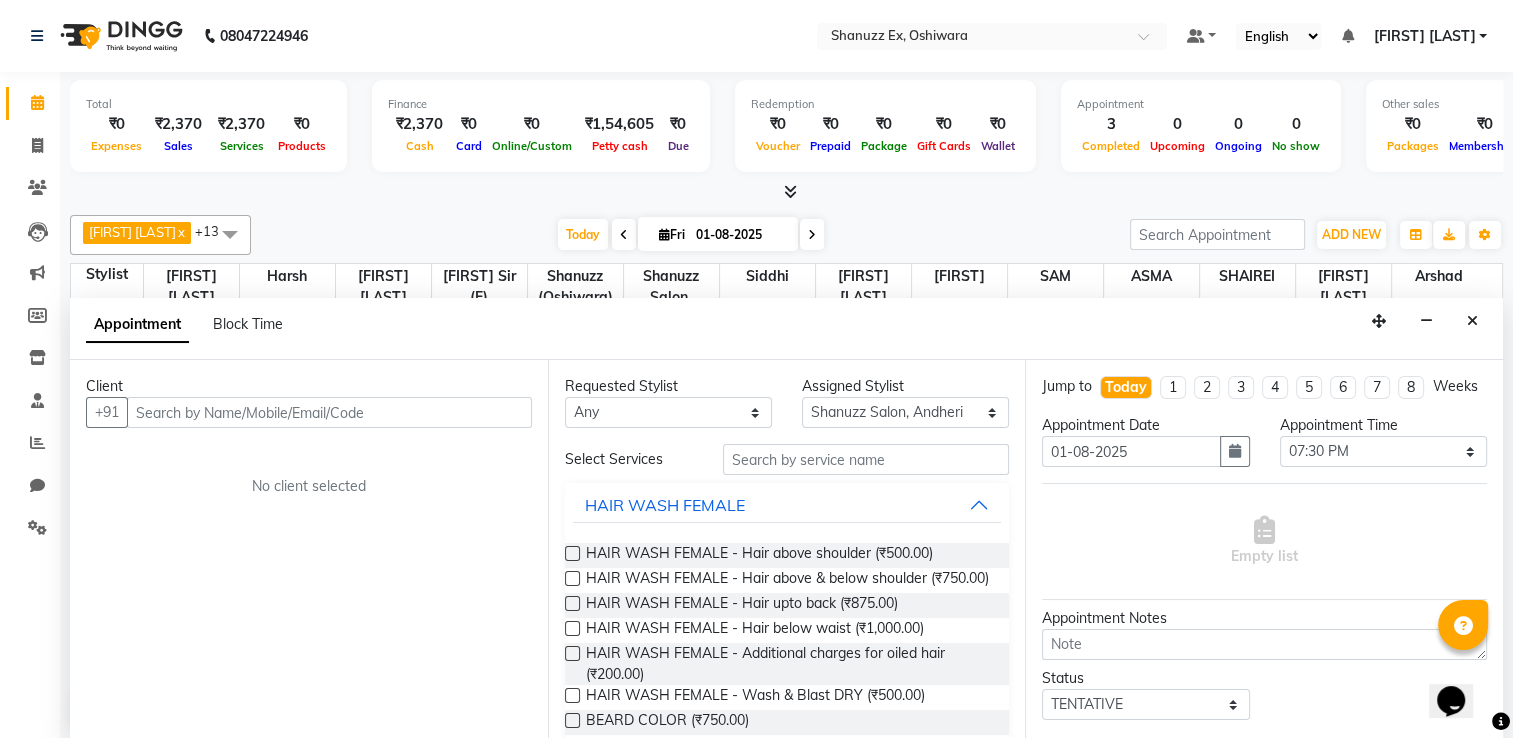 click at bounding box center (329, 412) 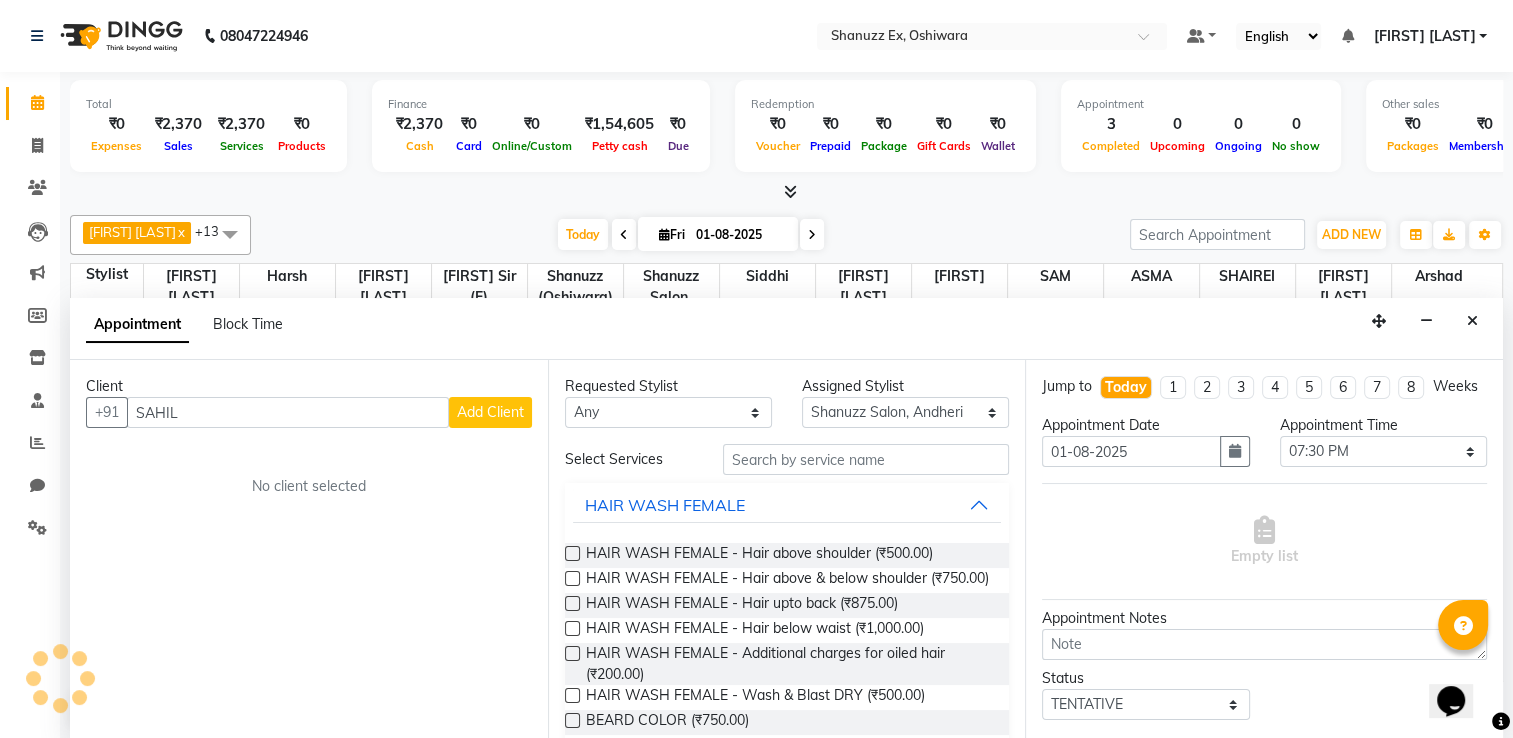 type on "SAHIL" 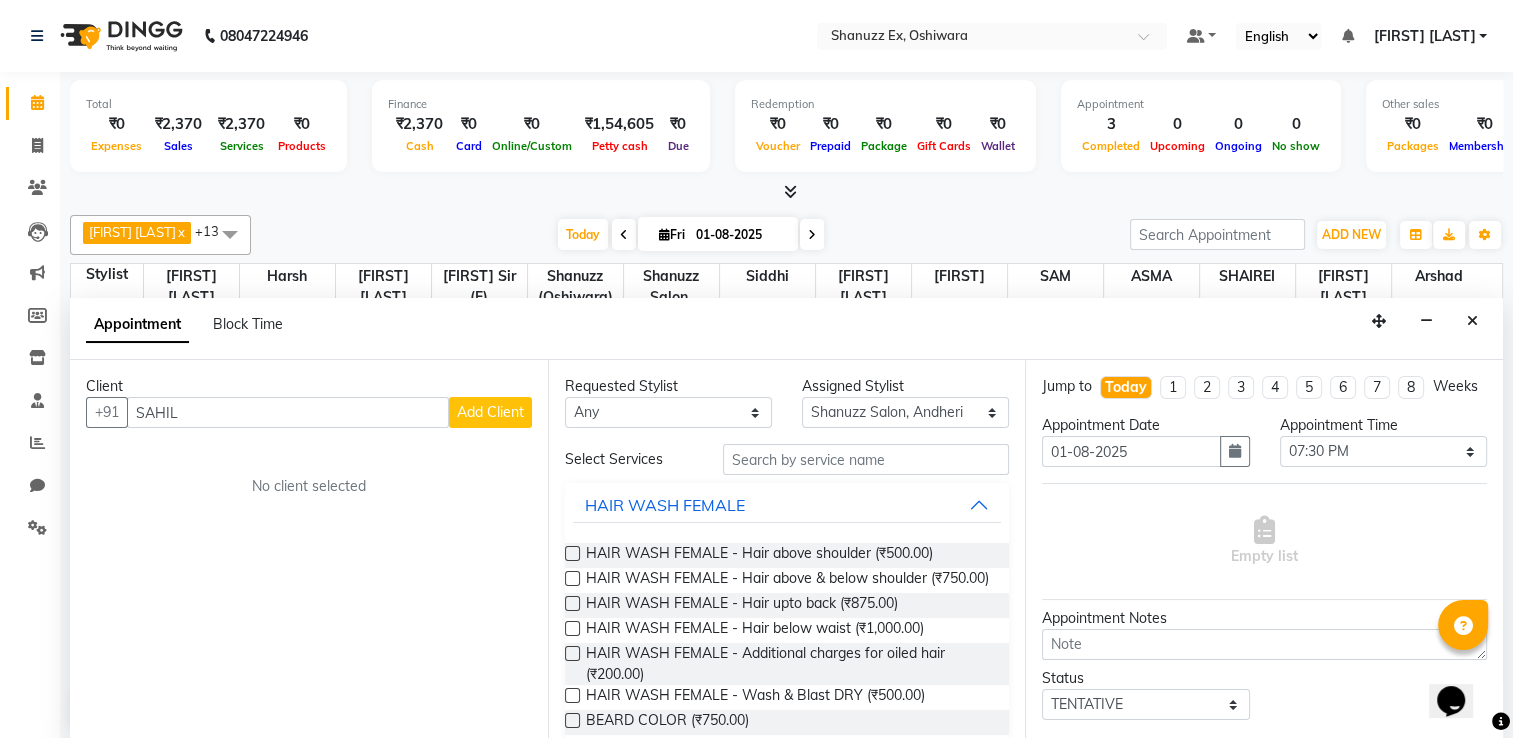 click on "Add Client" at bounding box center [490, 412] 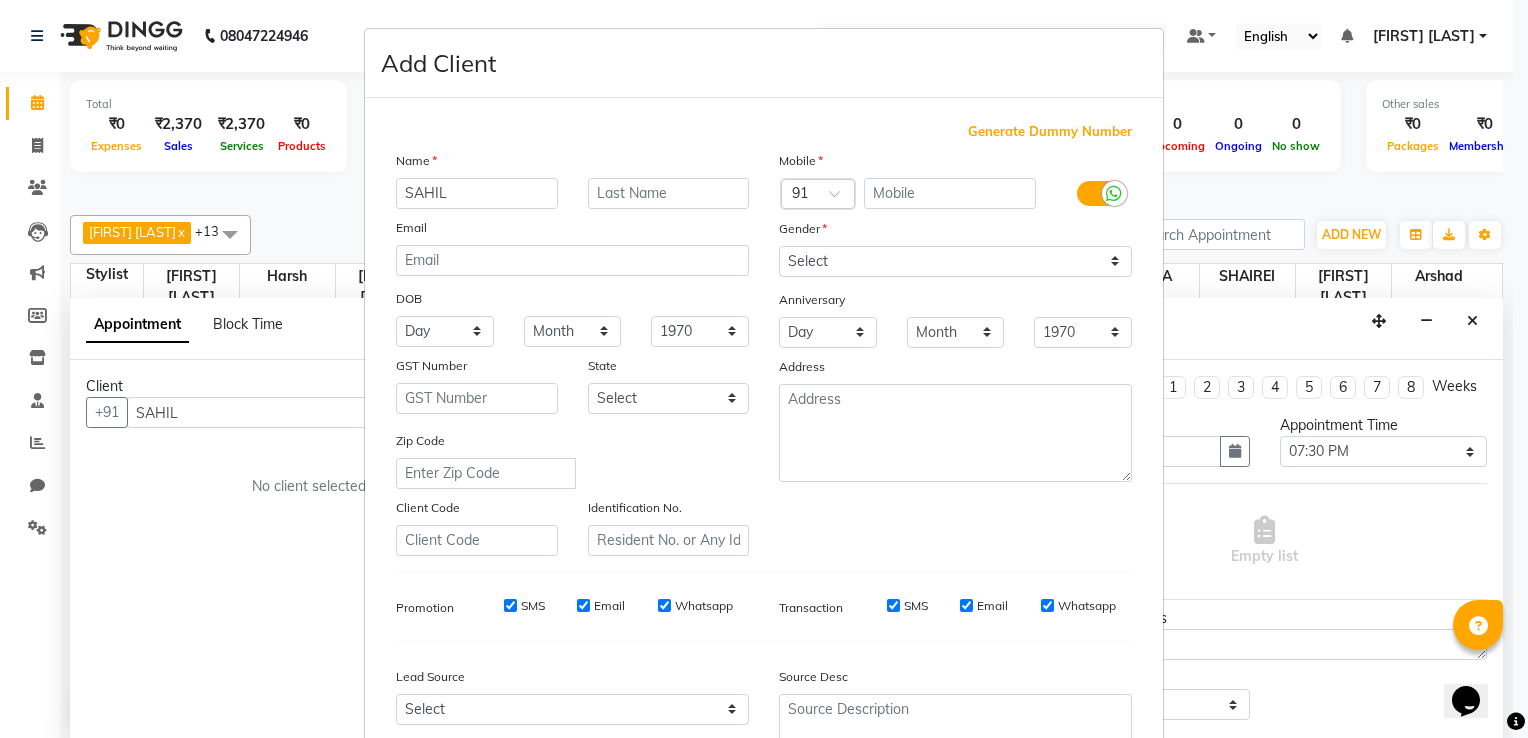 click on "Generate Dummy Number" at bounding box center (1050, 132) 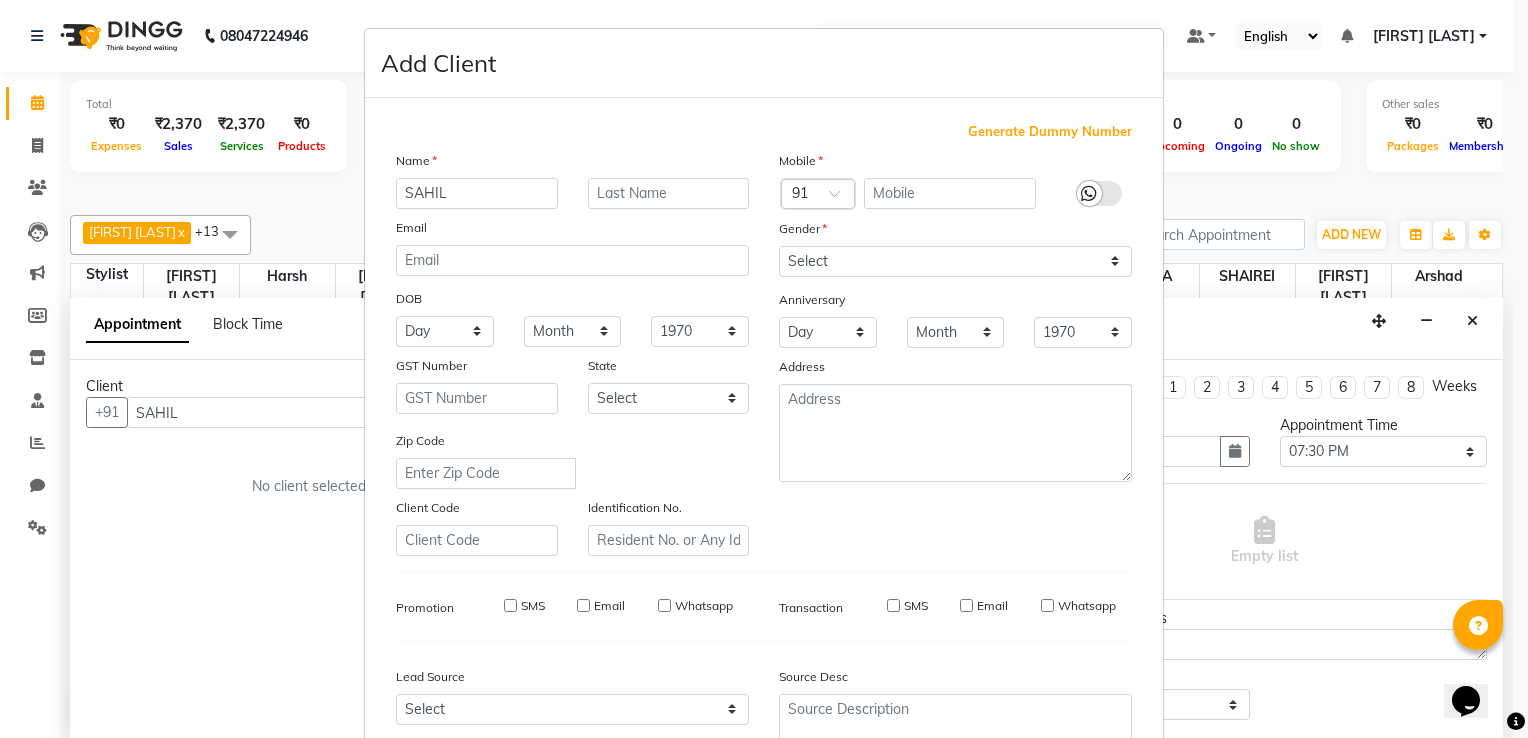 type on "[PHONE]" 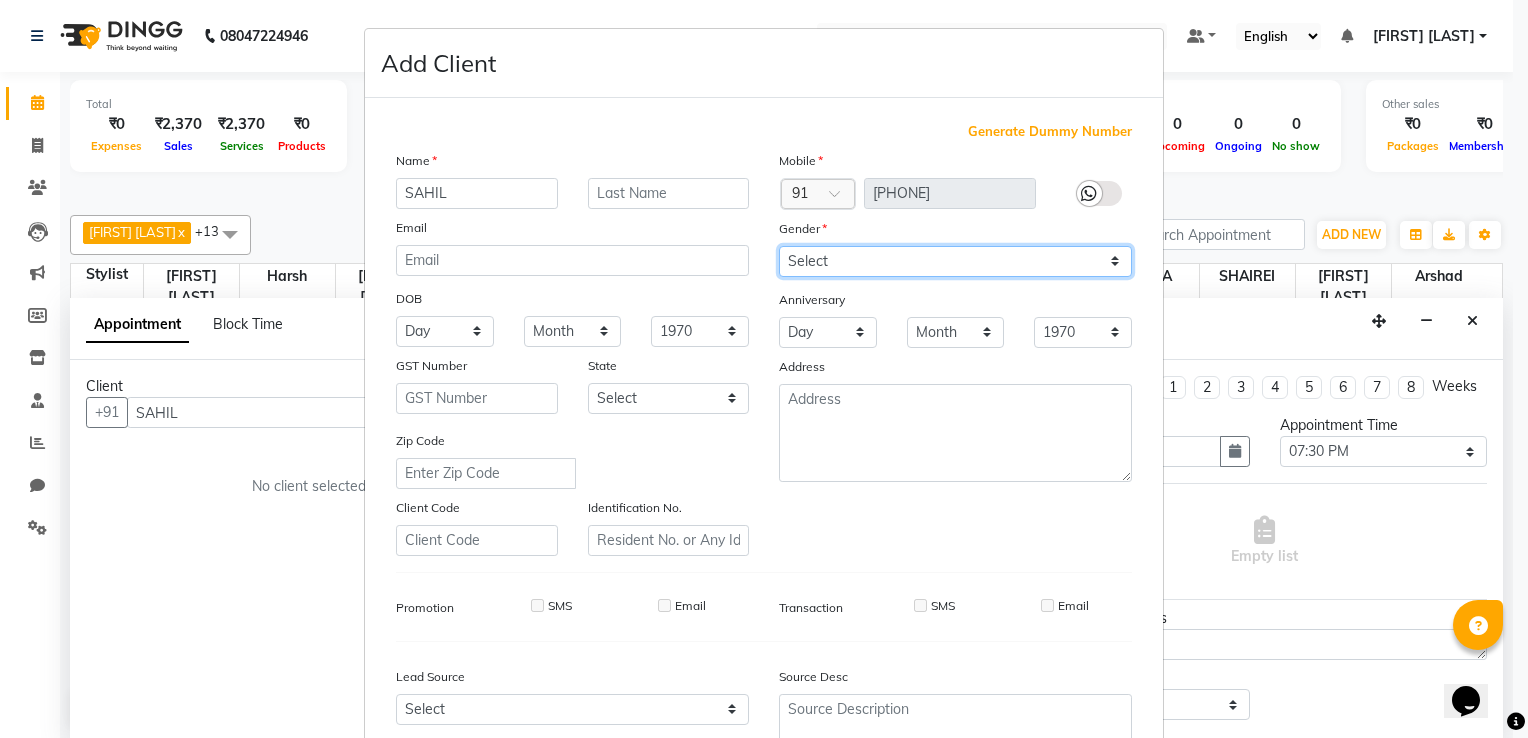 click on "Select Male Female Other Prefer Not To Say" at bounding box center [955, 261] 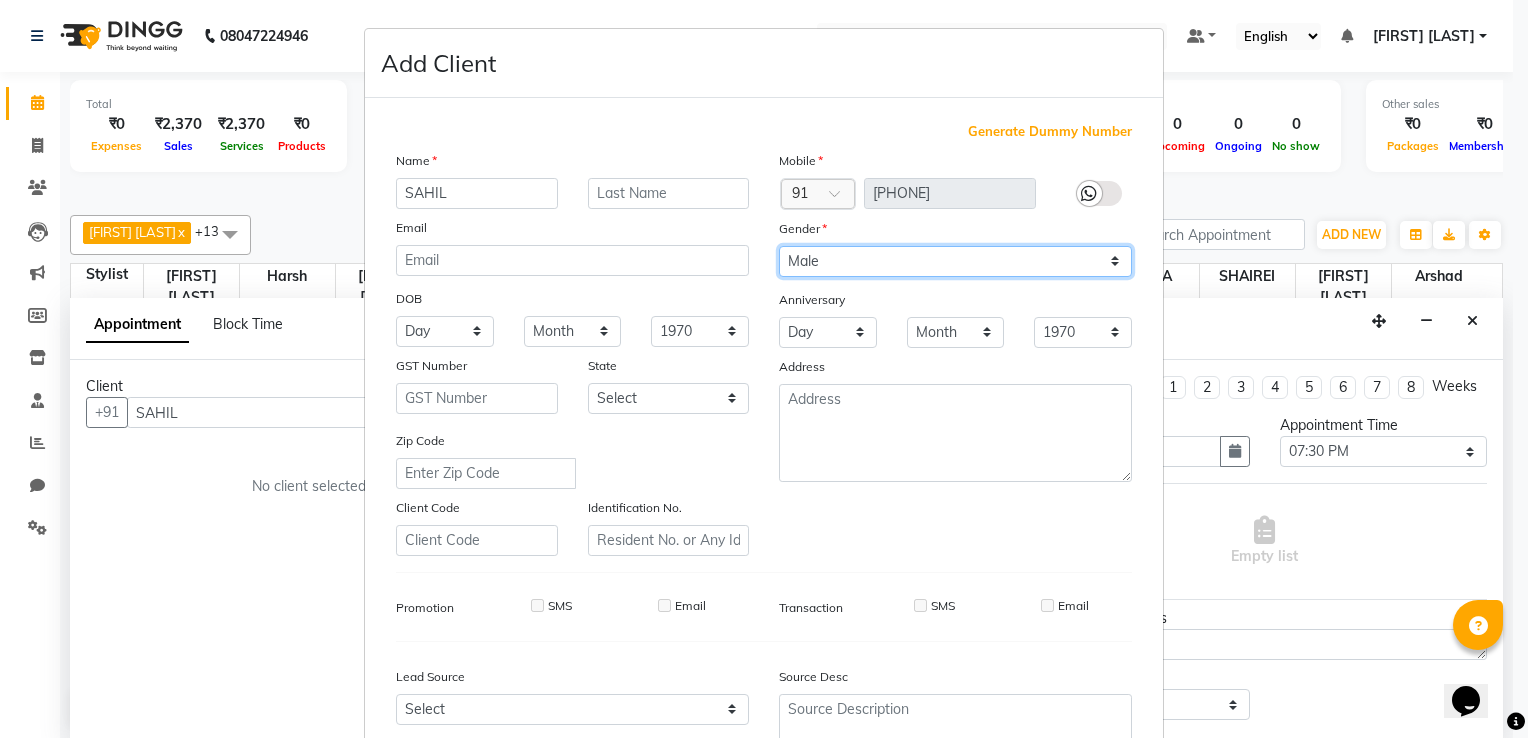 click on "Select Male Female Other Prefer Not To Say" at bounding box center (955, 261) 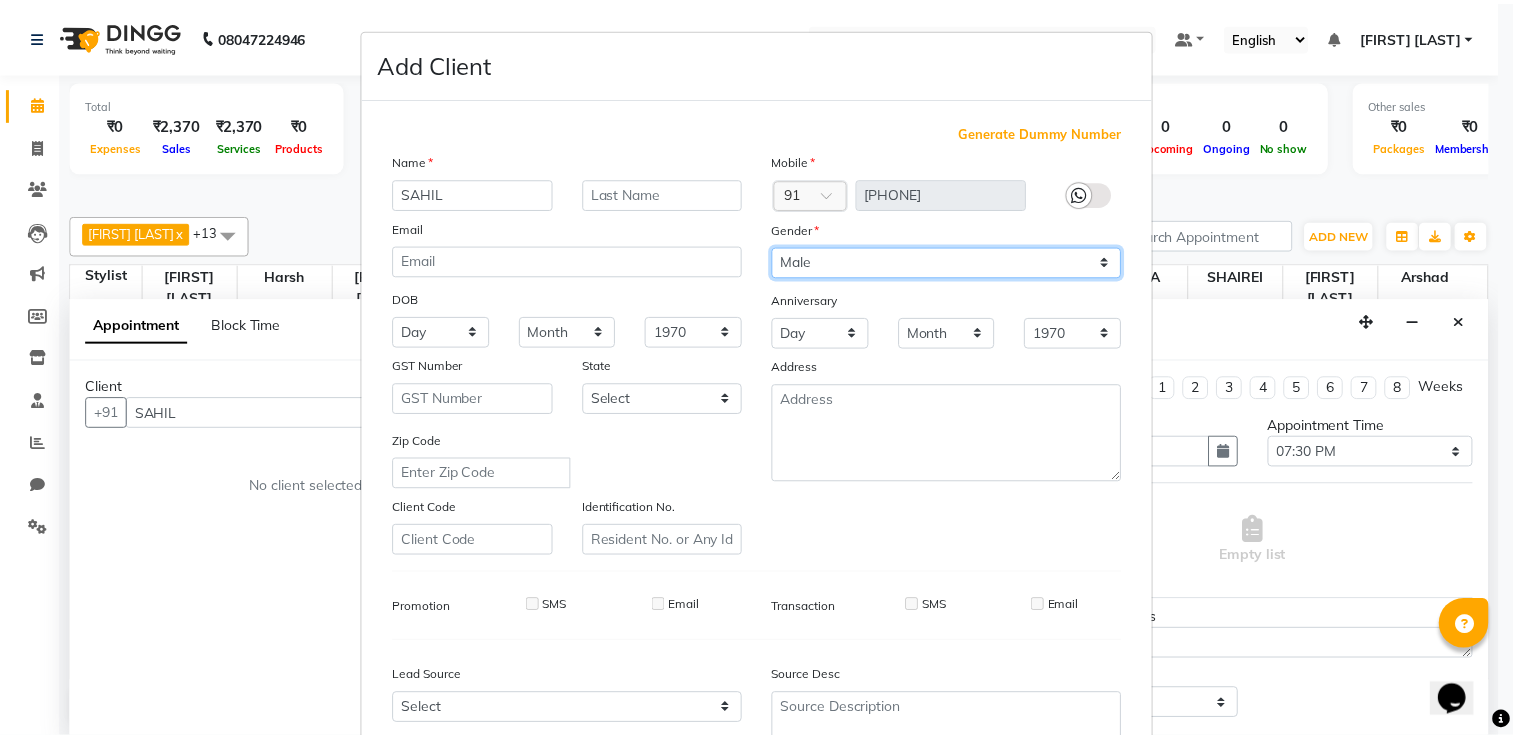 scroll, scrollTop: 194, scrollLeft: 0, axis: vertical 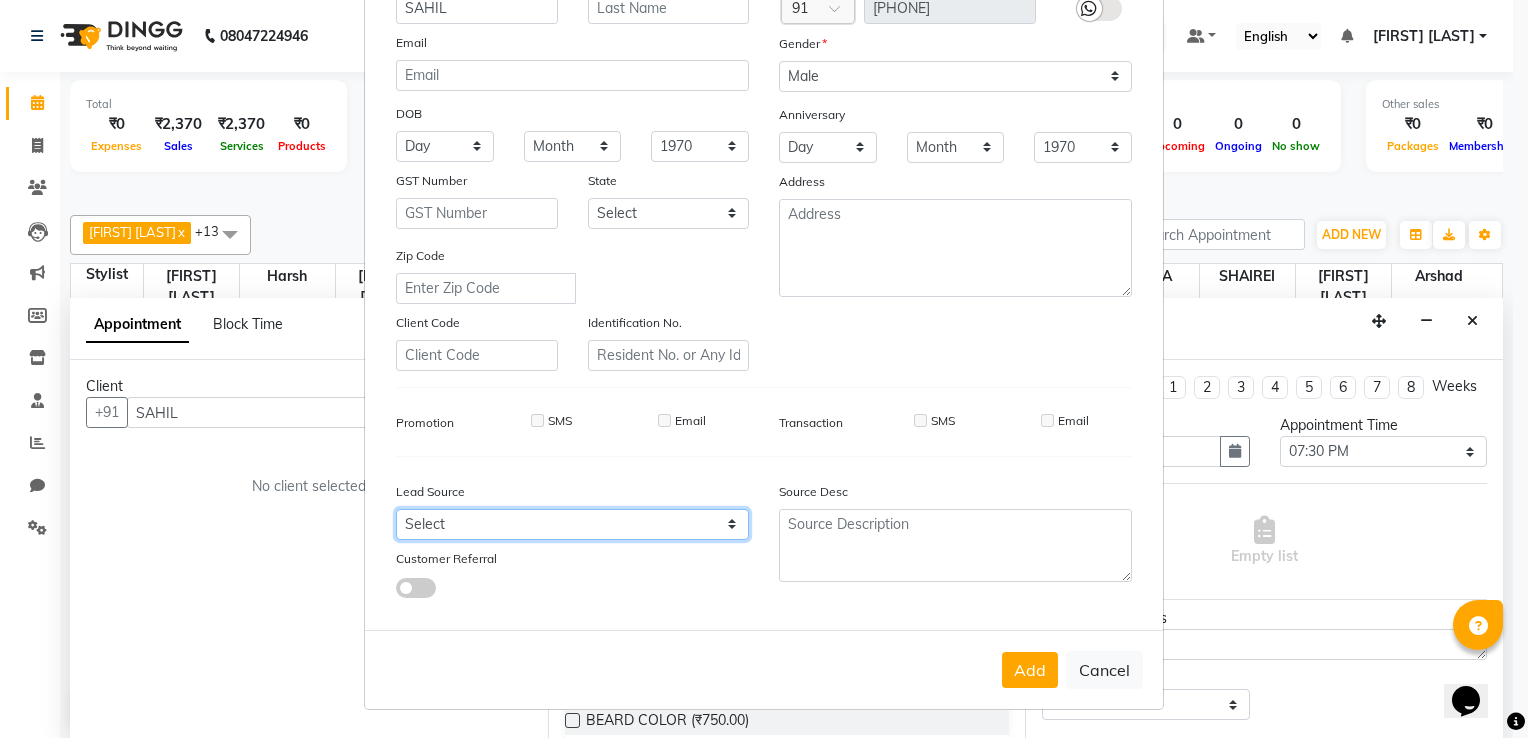 click on "Select Walk-in Referral Internet Friend Word of Mouth Advertisement Facebook JustDial Google Other" at bounding box center (572, 524) 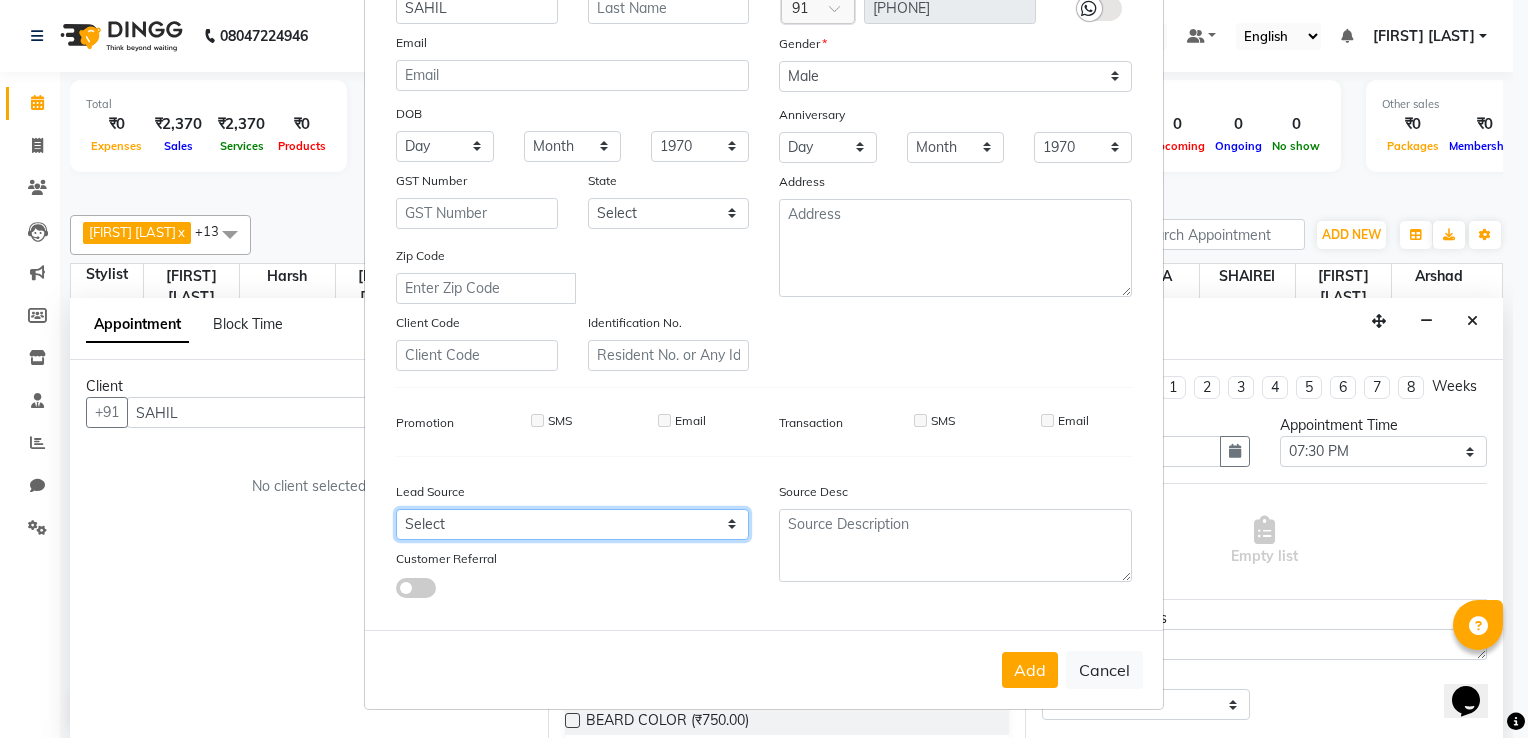 select on "54359" 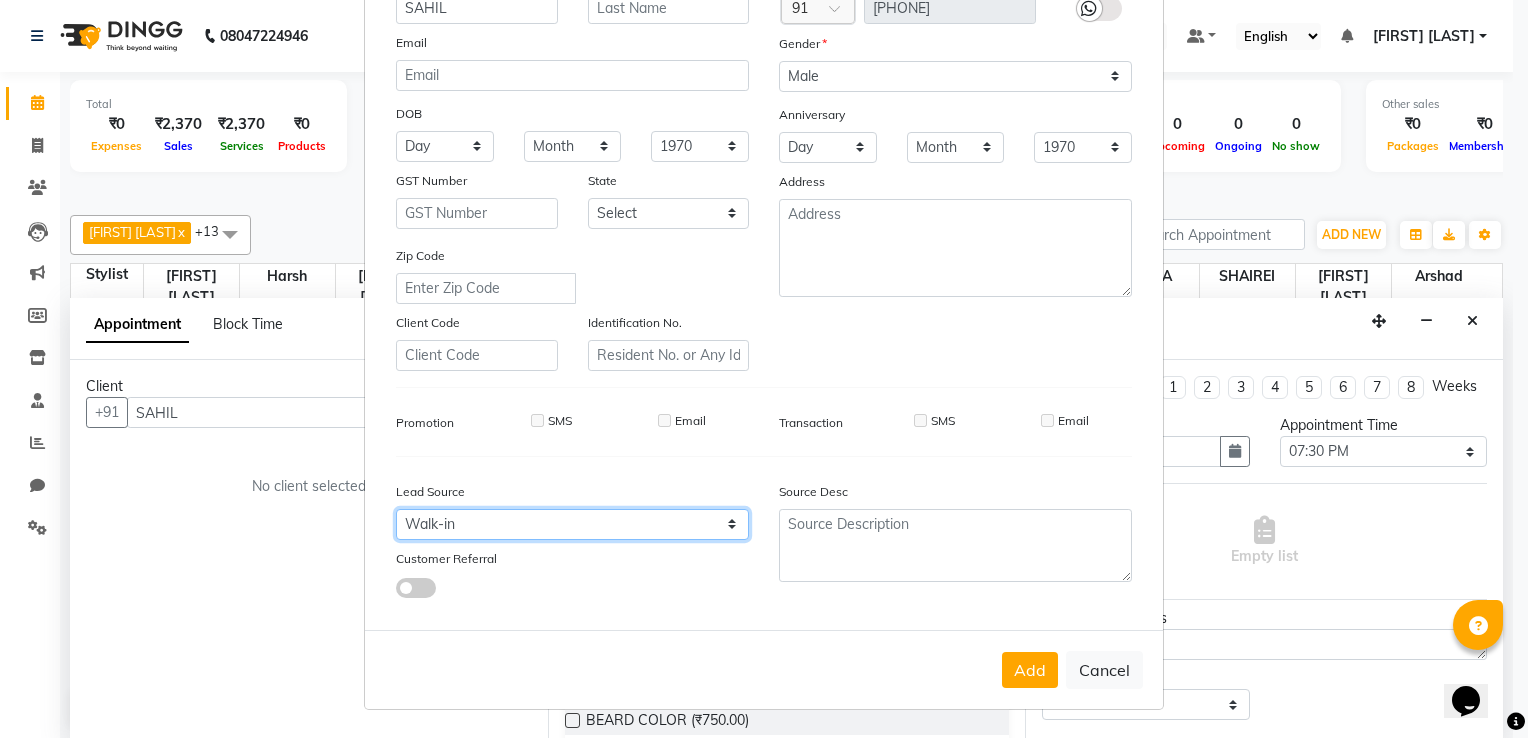 click on "Select Walk-in Referral Internet Friend Word of Mouth Advertisement Facebook JustDial Google Other" at bounding box center (572, 524) 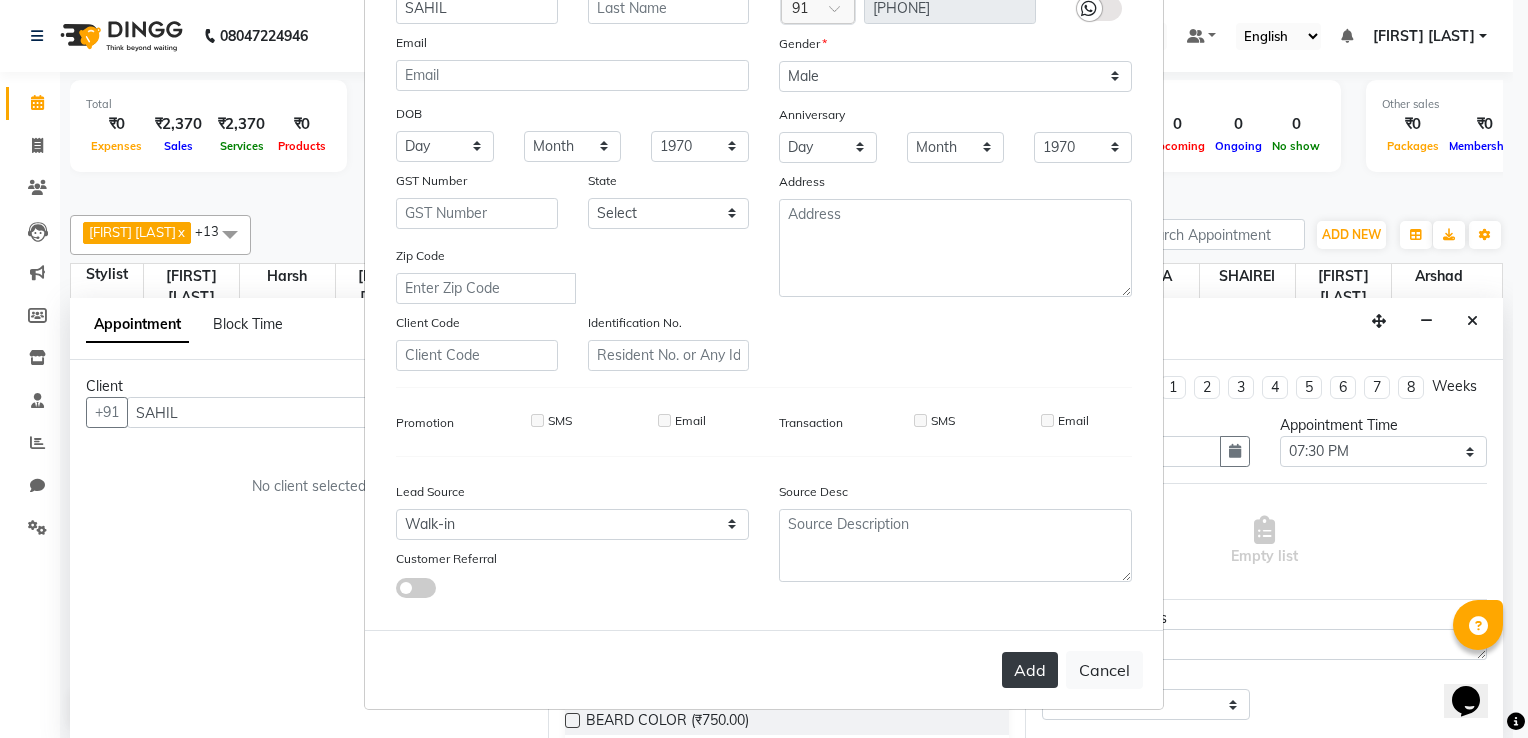 click on "Add" at bounding box center [1030, 670] 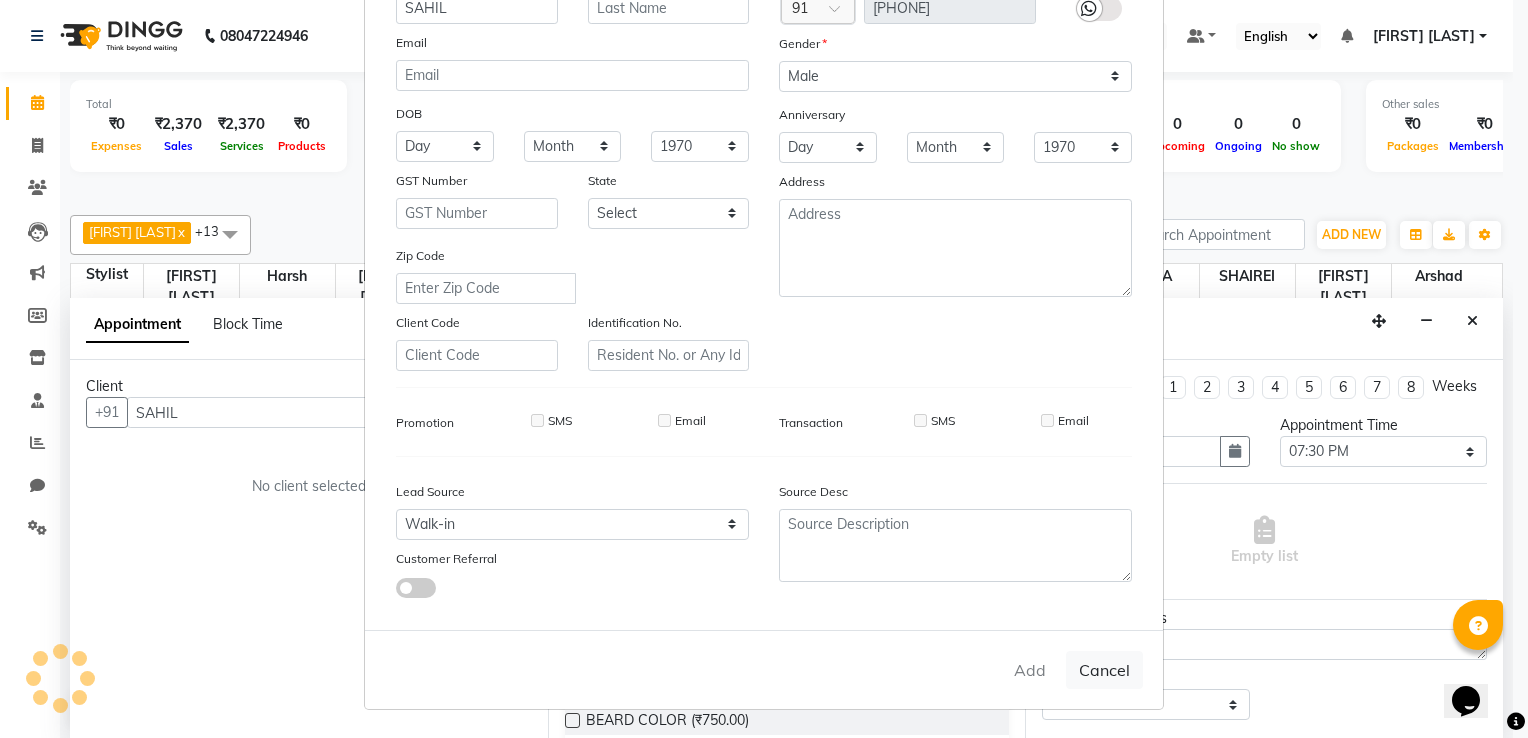 type on "[PHONE]" 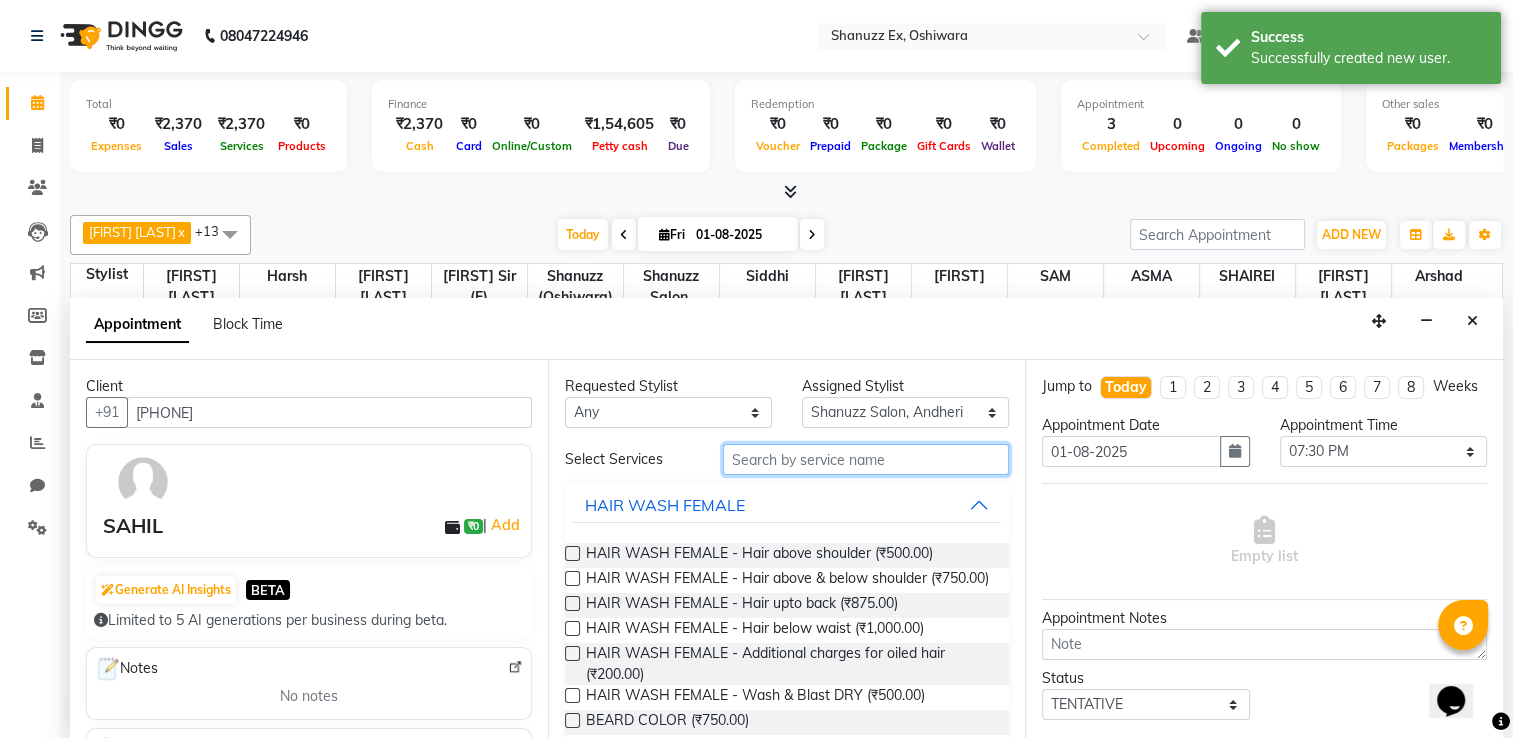 click at bounding box center [866, 459] 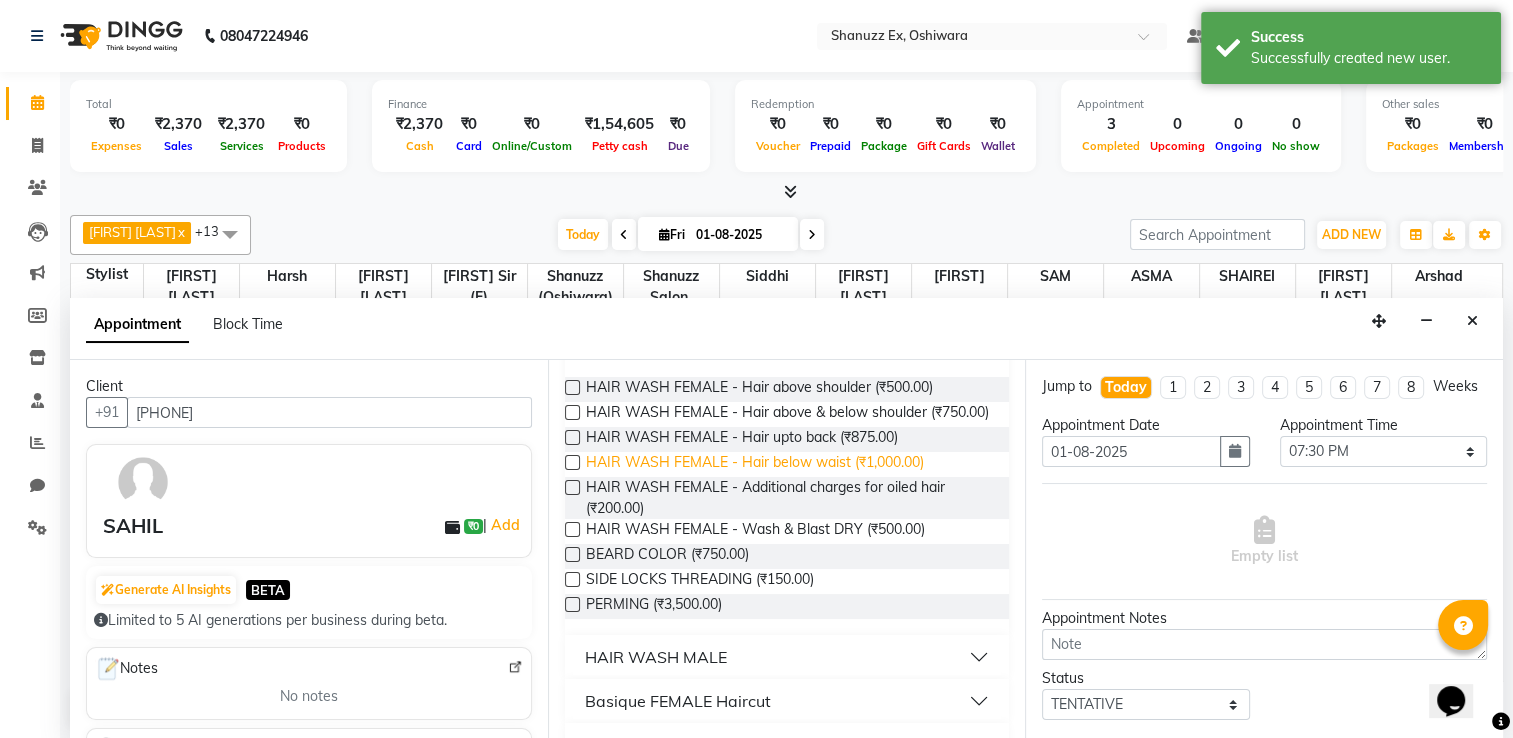 scroll, scrollTop: 167, scrollLeft: 0, axis: vertical 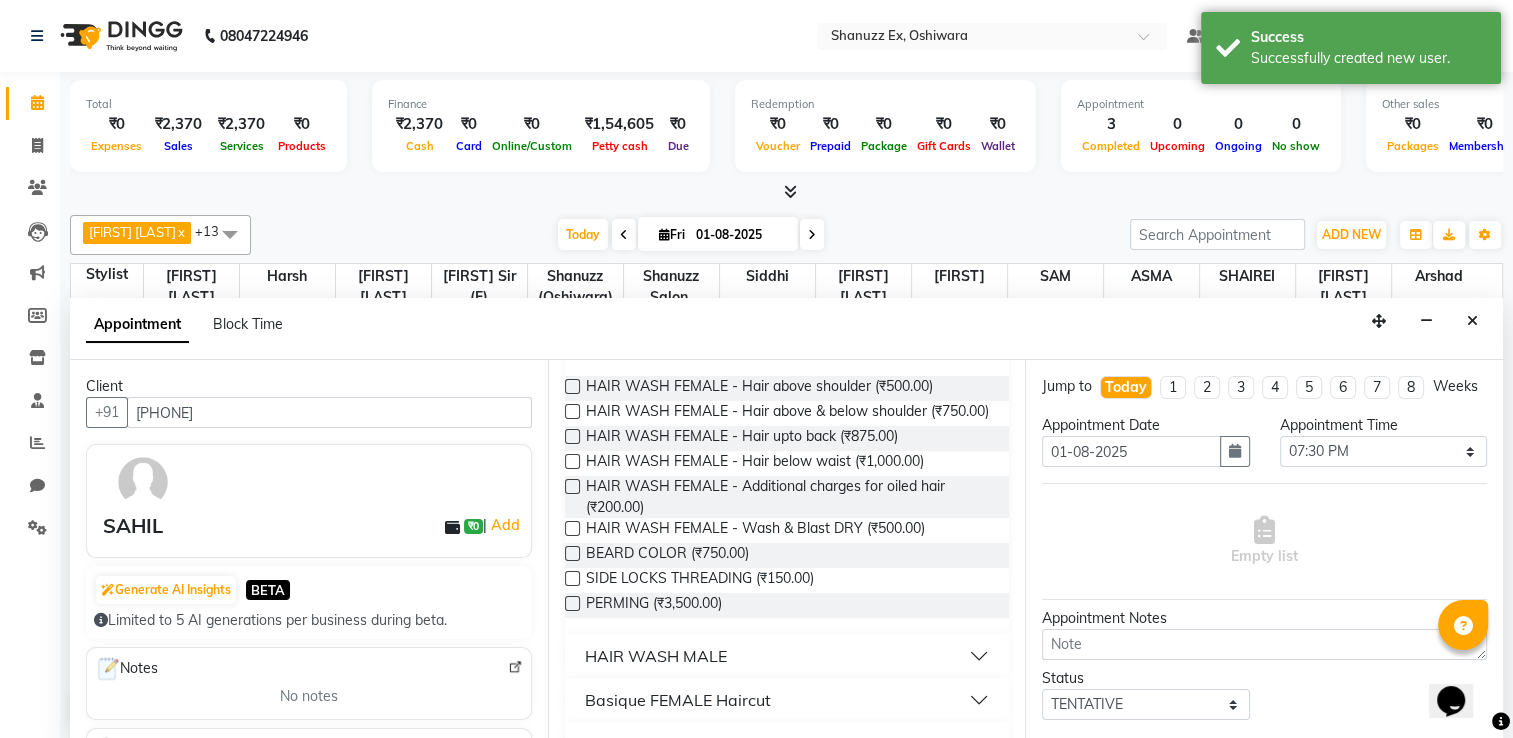 click on "HAIR WASH MALE" at bounding box center (656, 656) 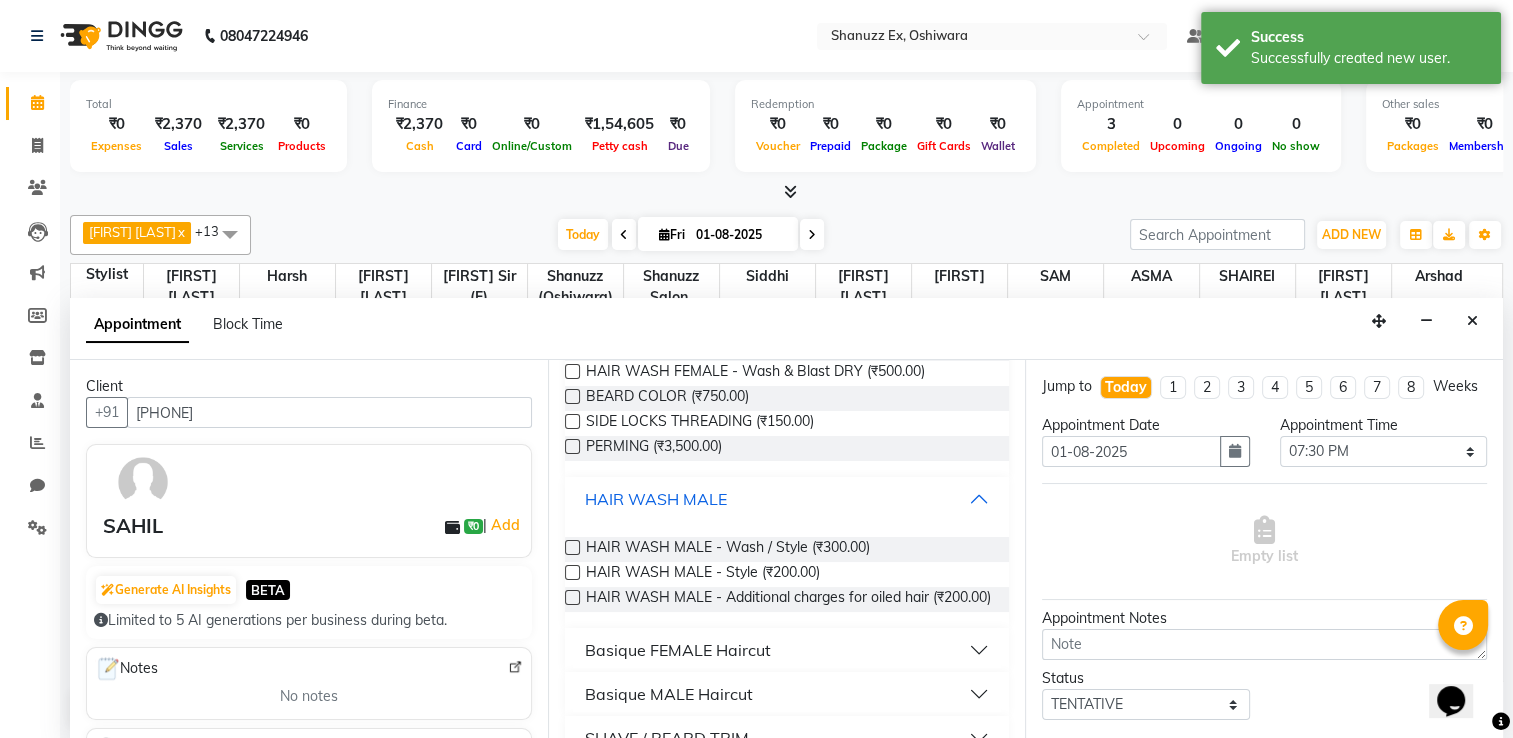 scroll, scrollTop: 326, scrollLeft: 0, axis: vertical 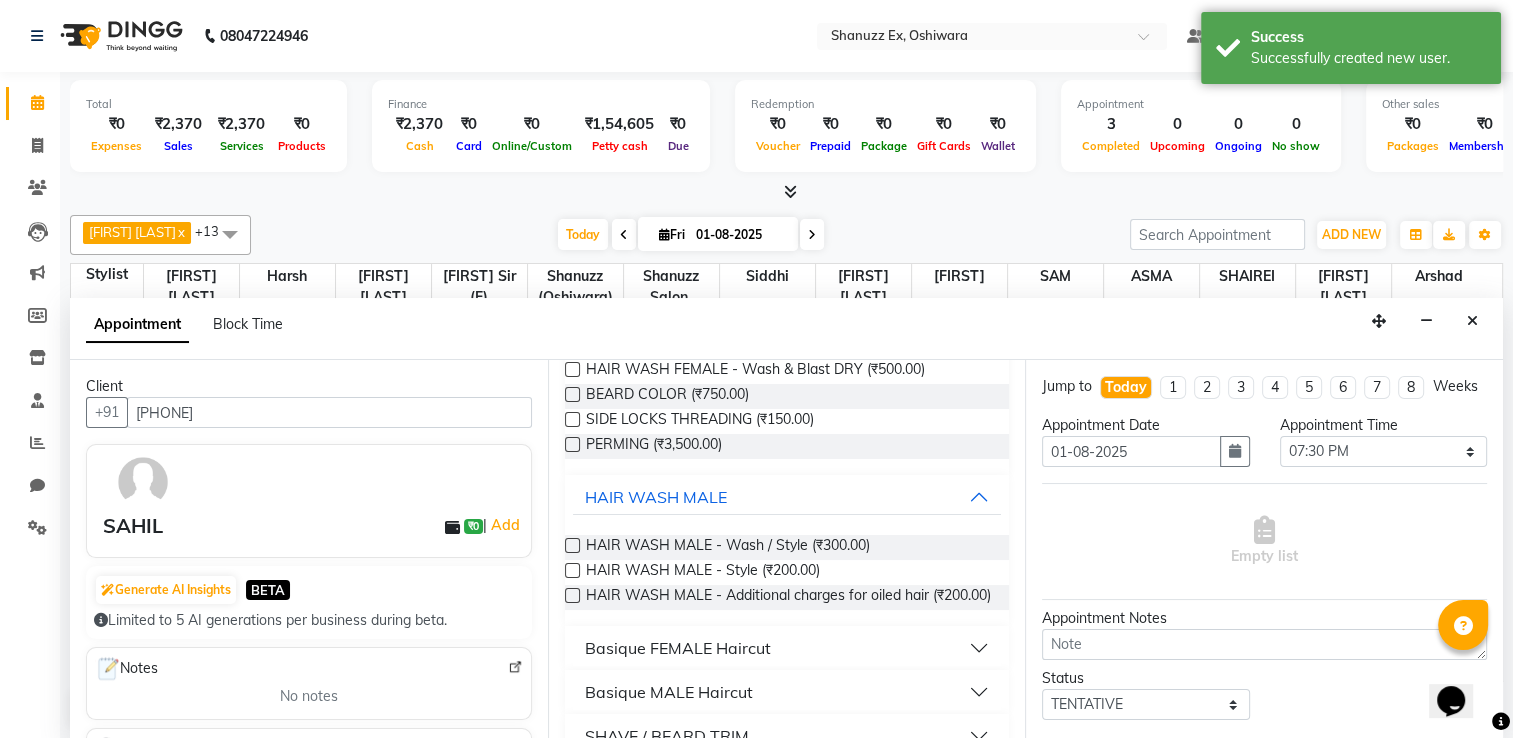 click at bounding box center (572, 545) 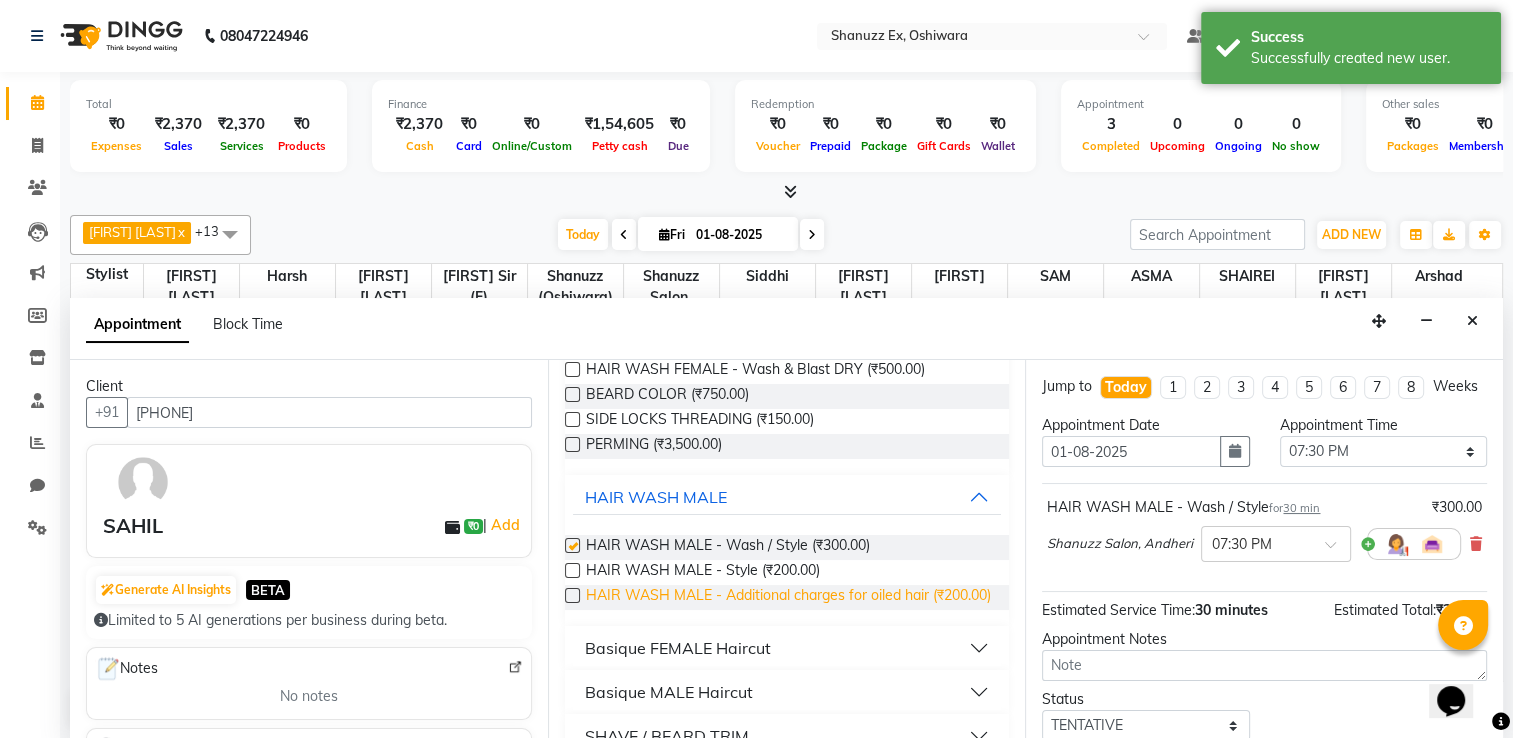 checkbox on "false" 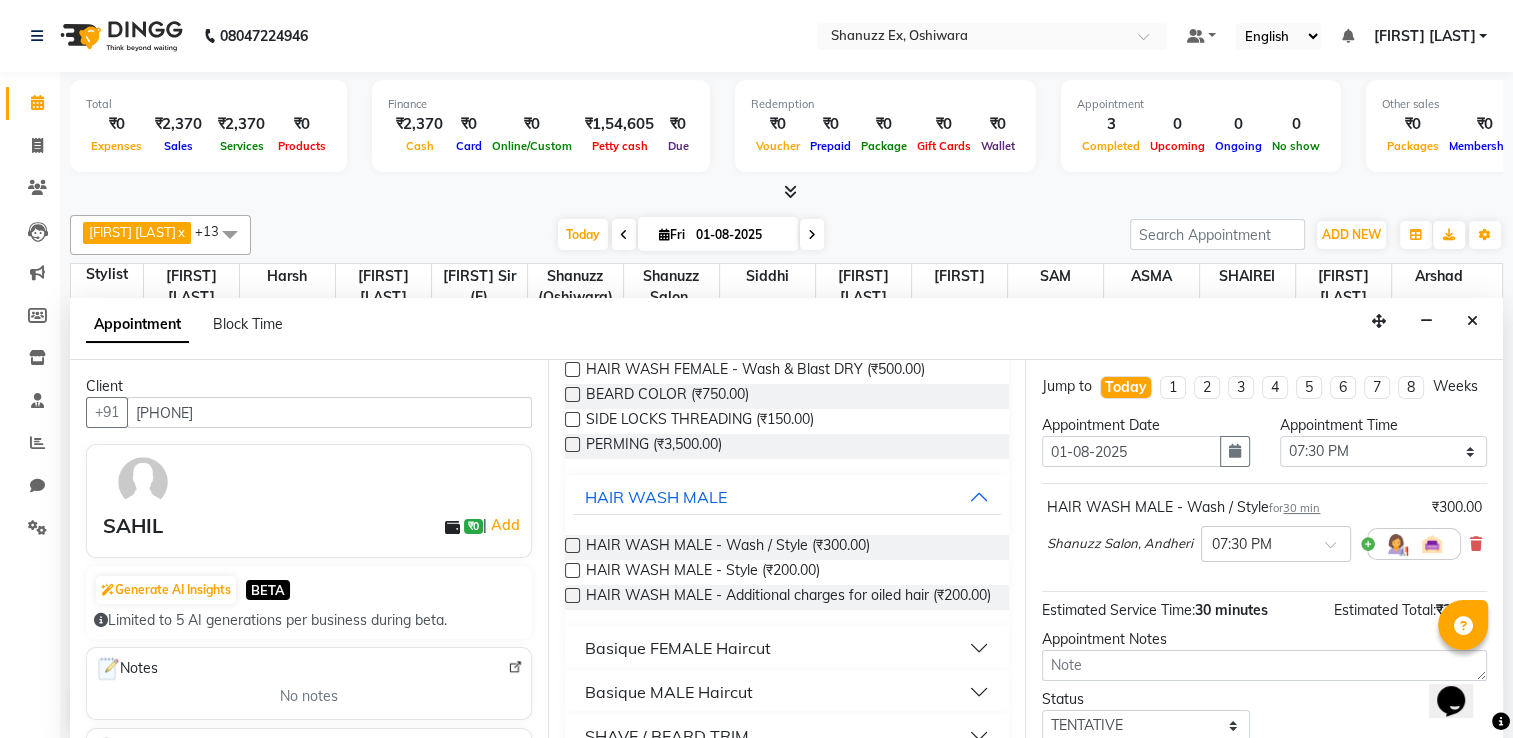 scroll, scrollTop: 147, scrollLeft: 0, axis: vertical 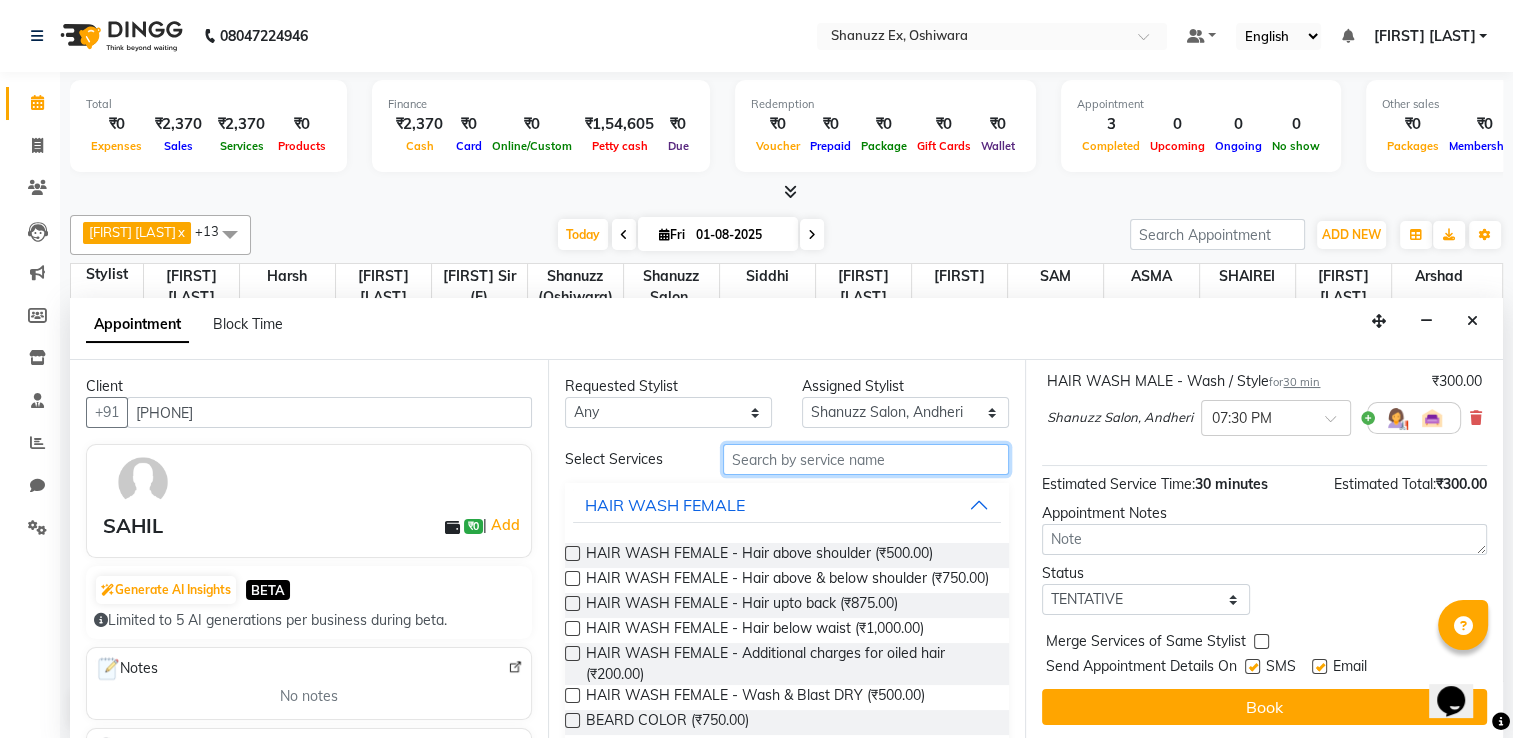 click at bounding box center [866, 459] 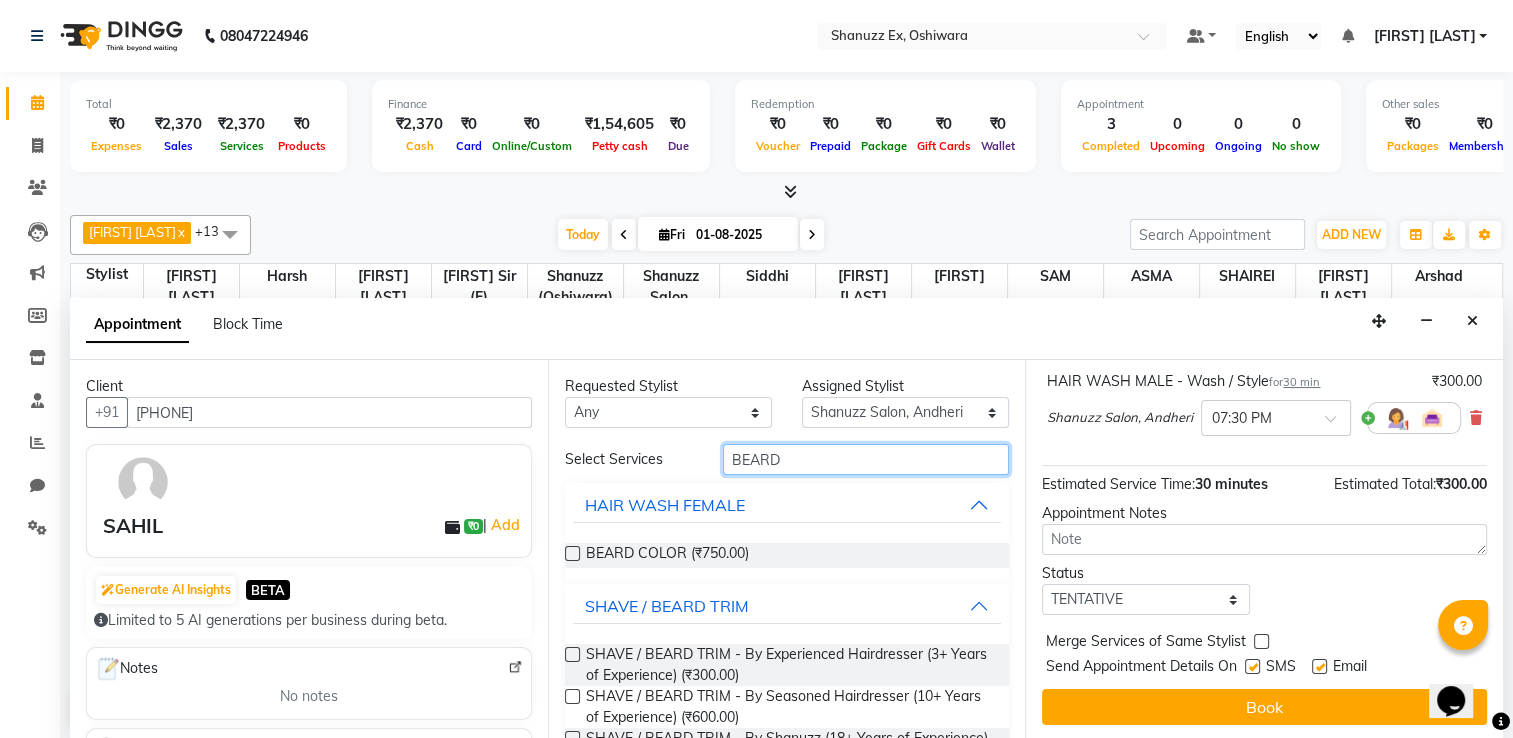 type on "BEARD" 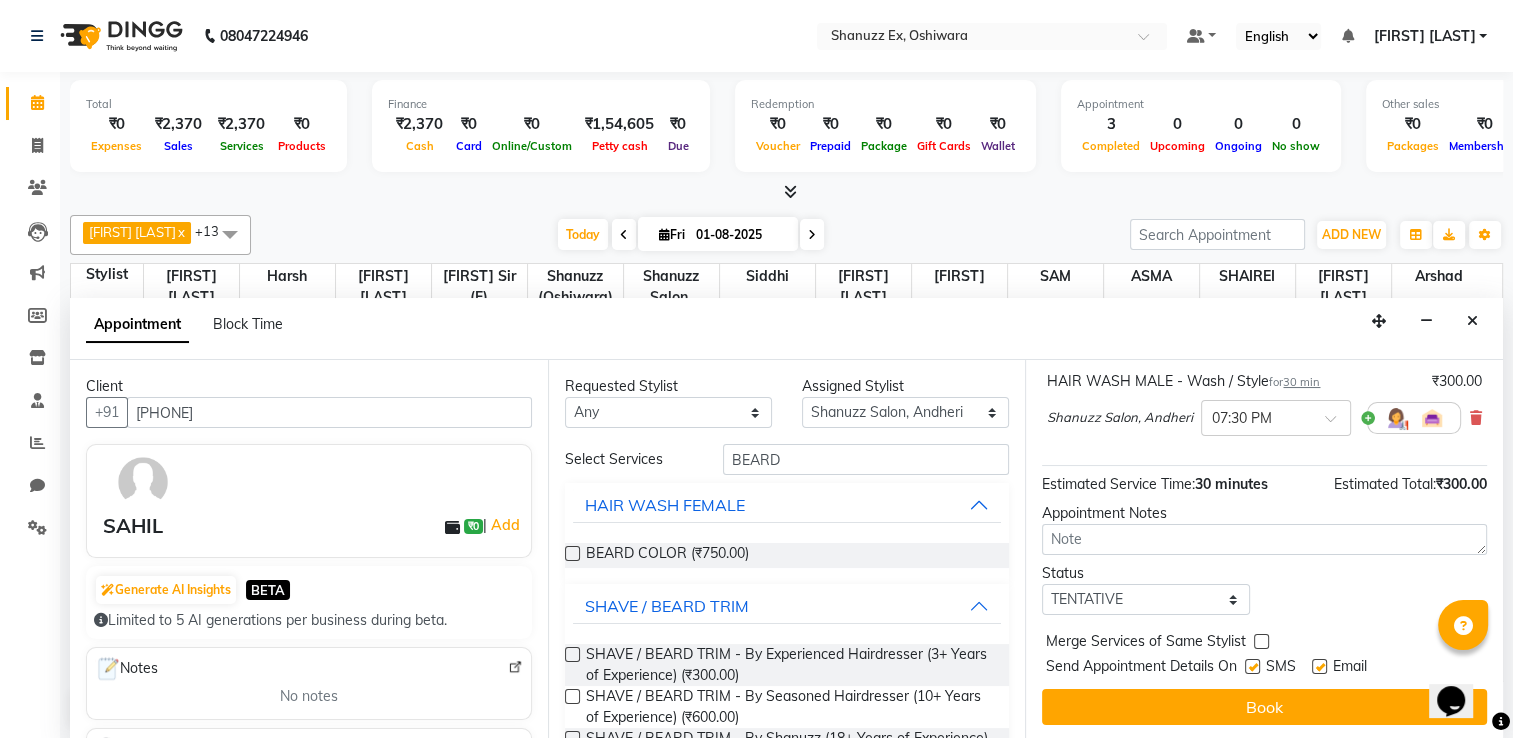 click at bounding box center (571, 667) 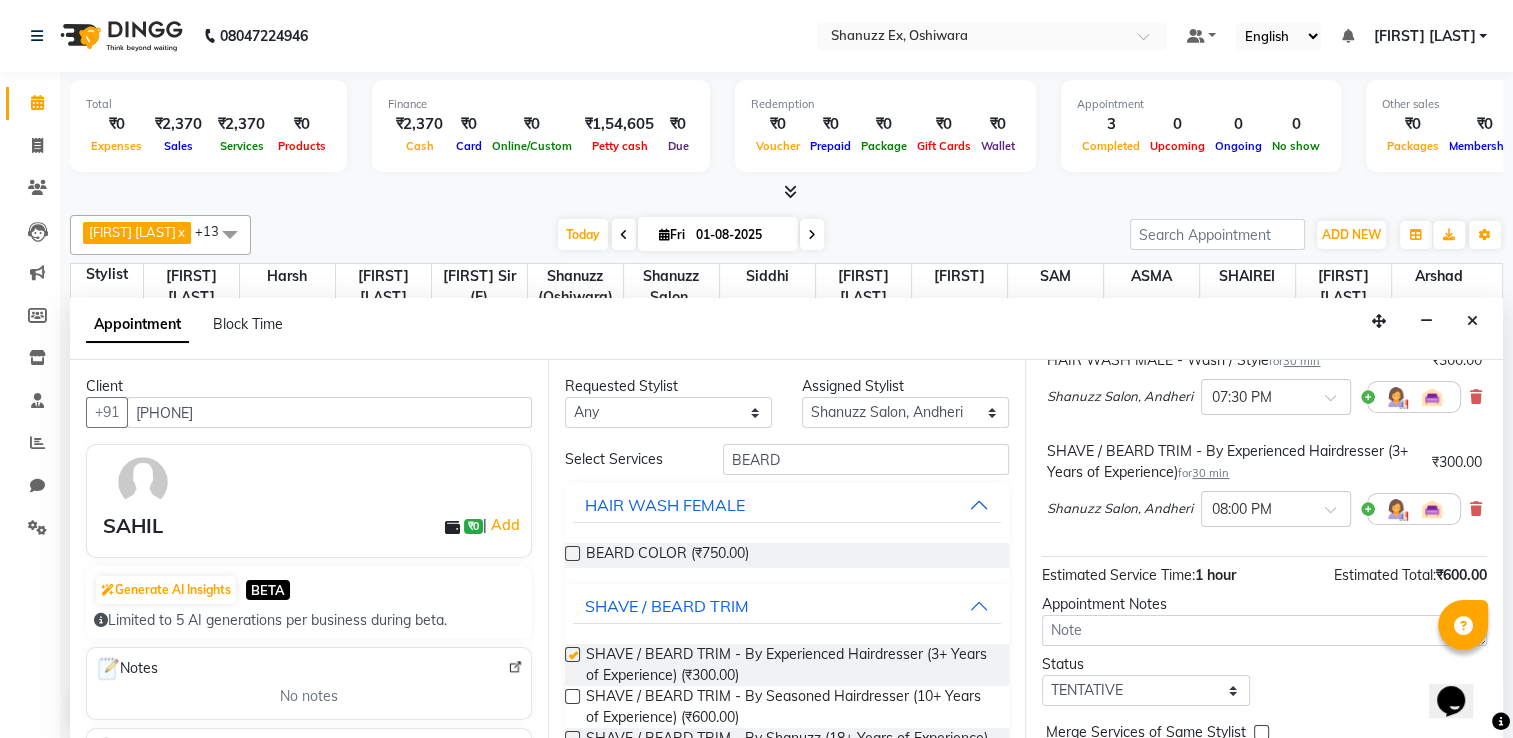 checkbox on "false" 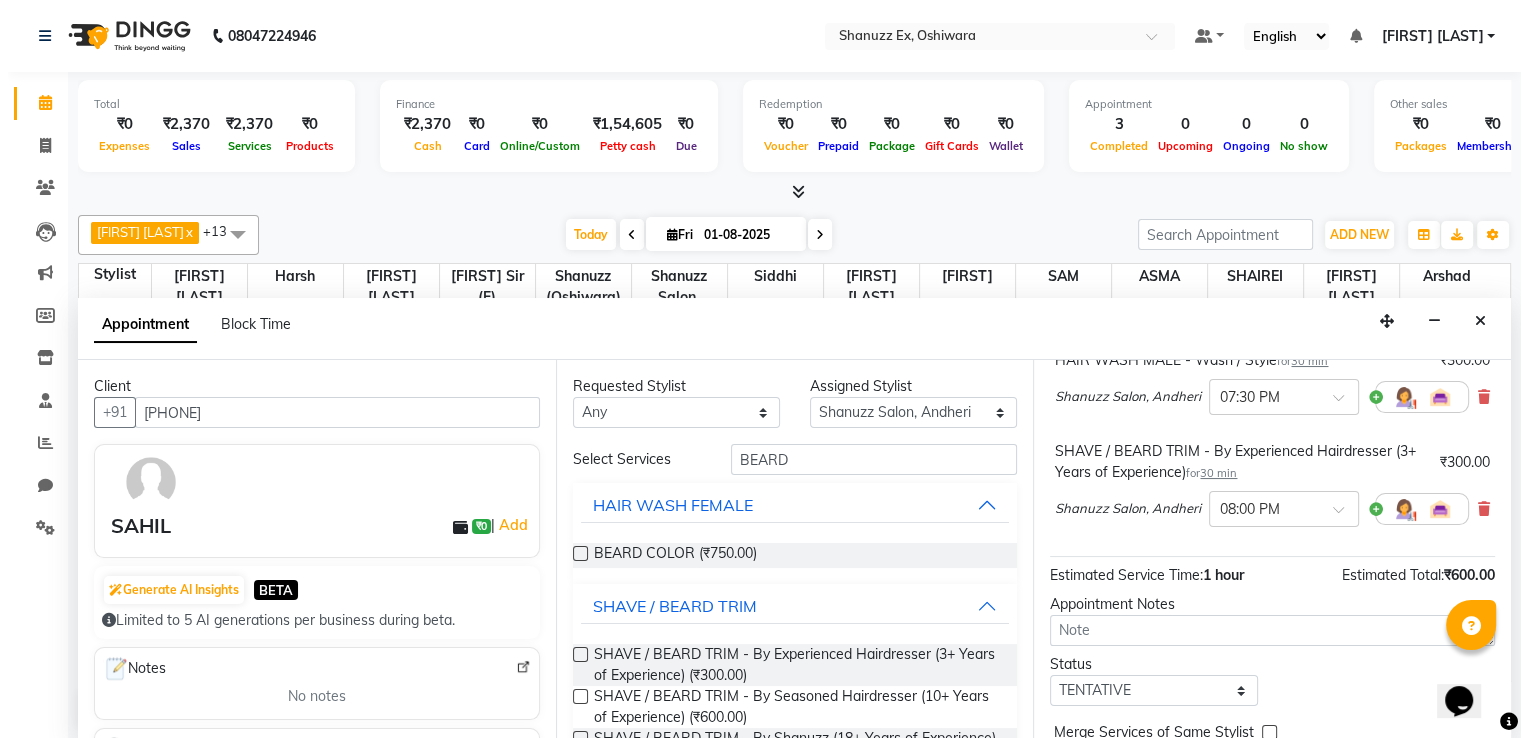 scroll, scrollTop: 262, scrollLeft: 0, axis: vertical 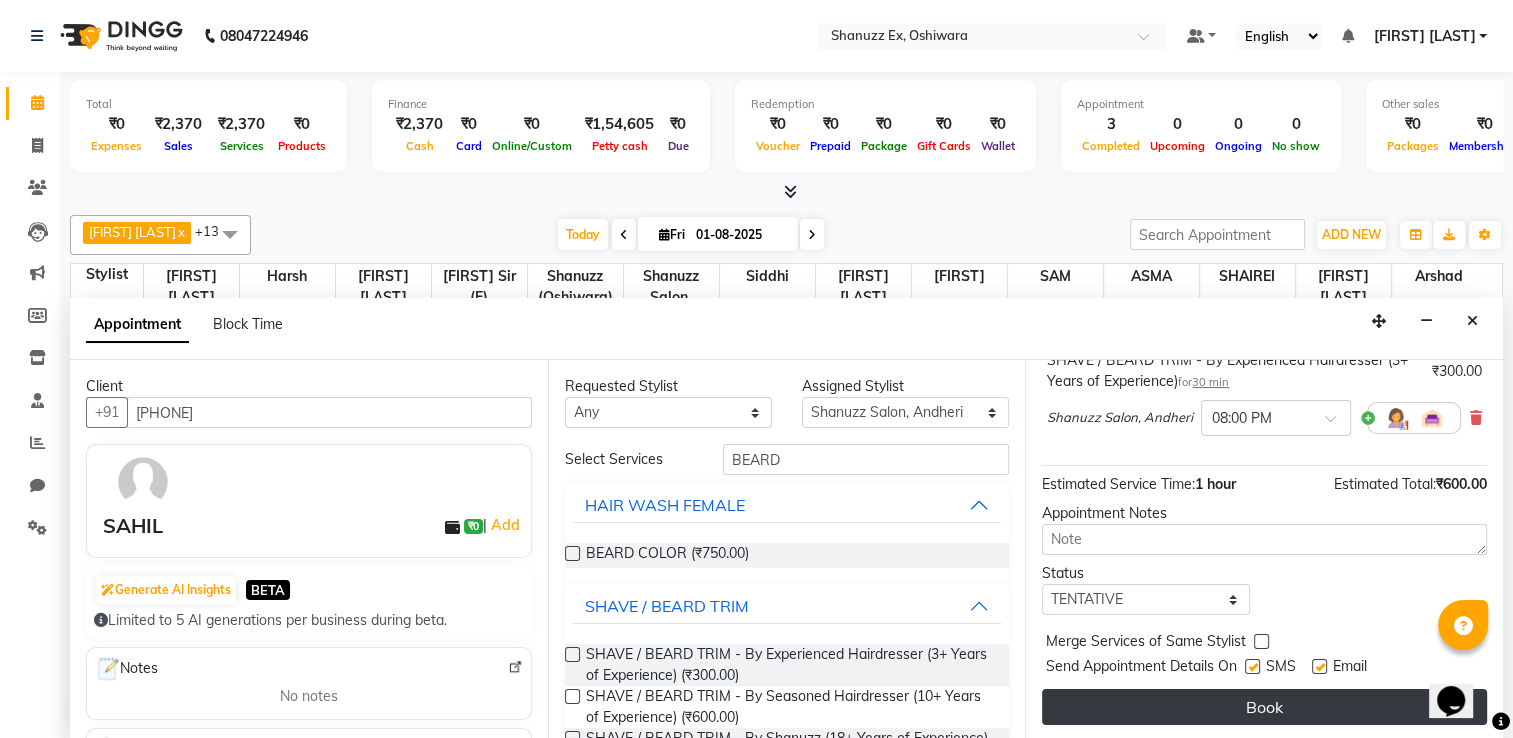 click on "Book" at bounding box center (1264, 707) 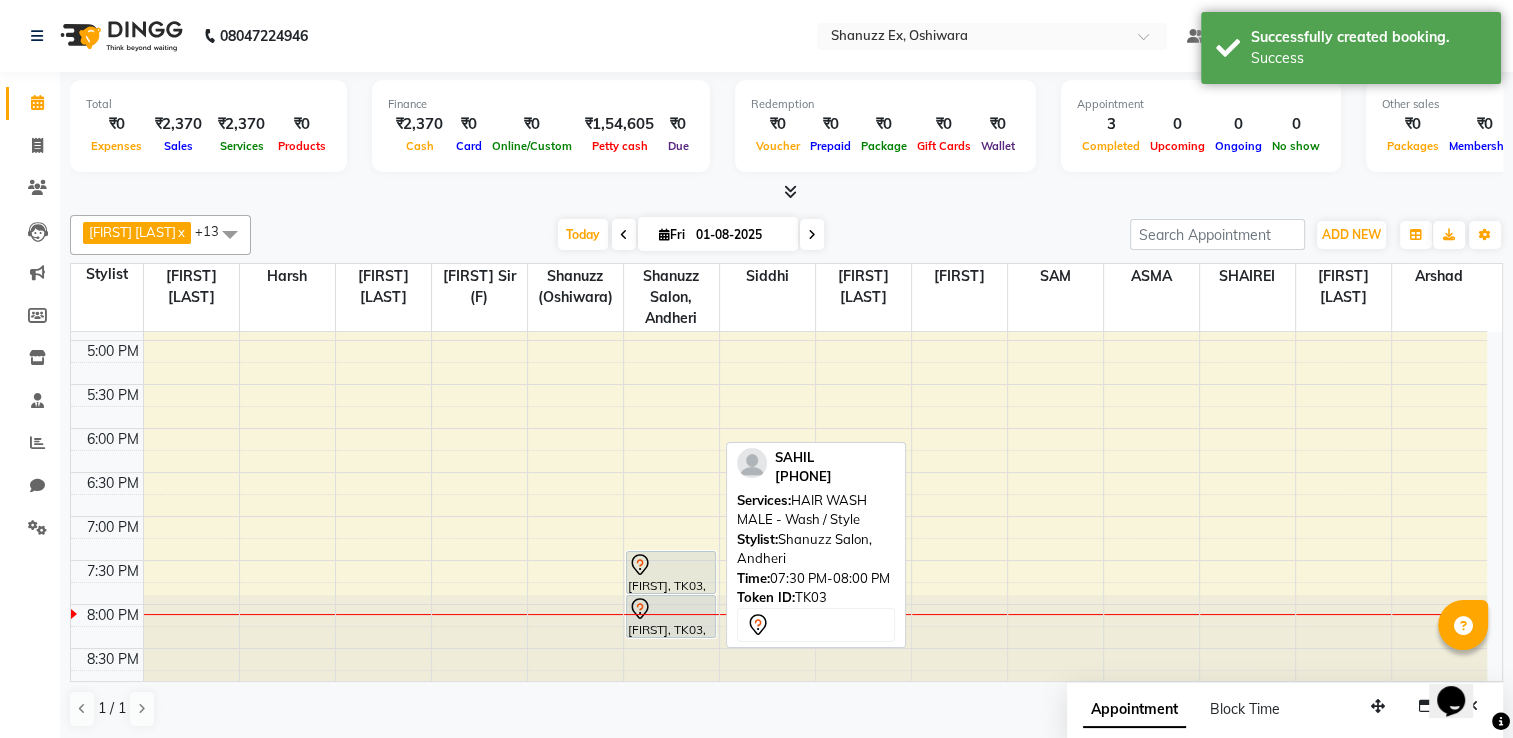 click at bounding box center [671, 565] 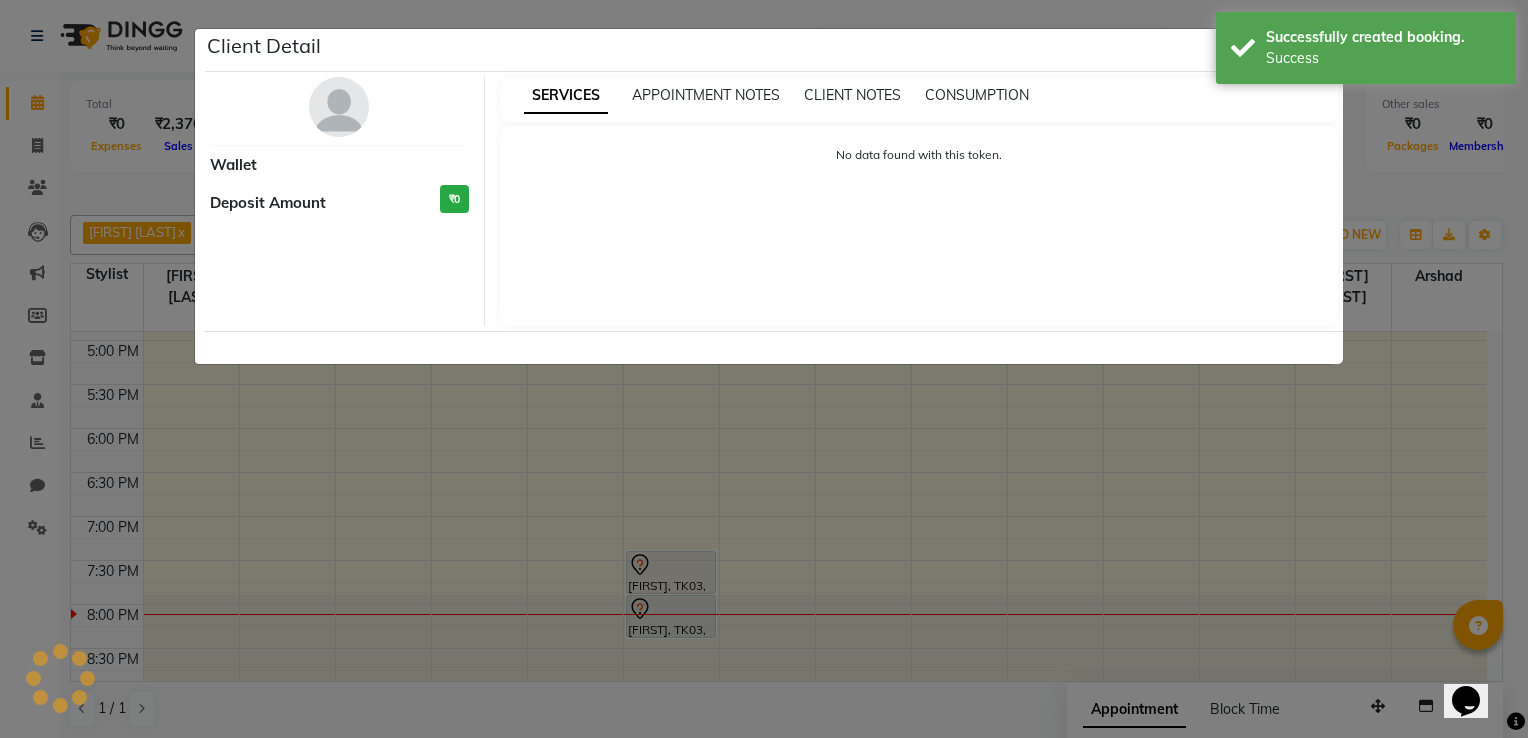 select on "7" 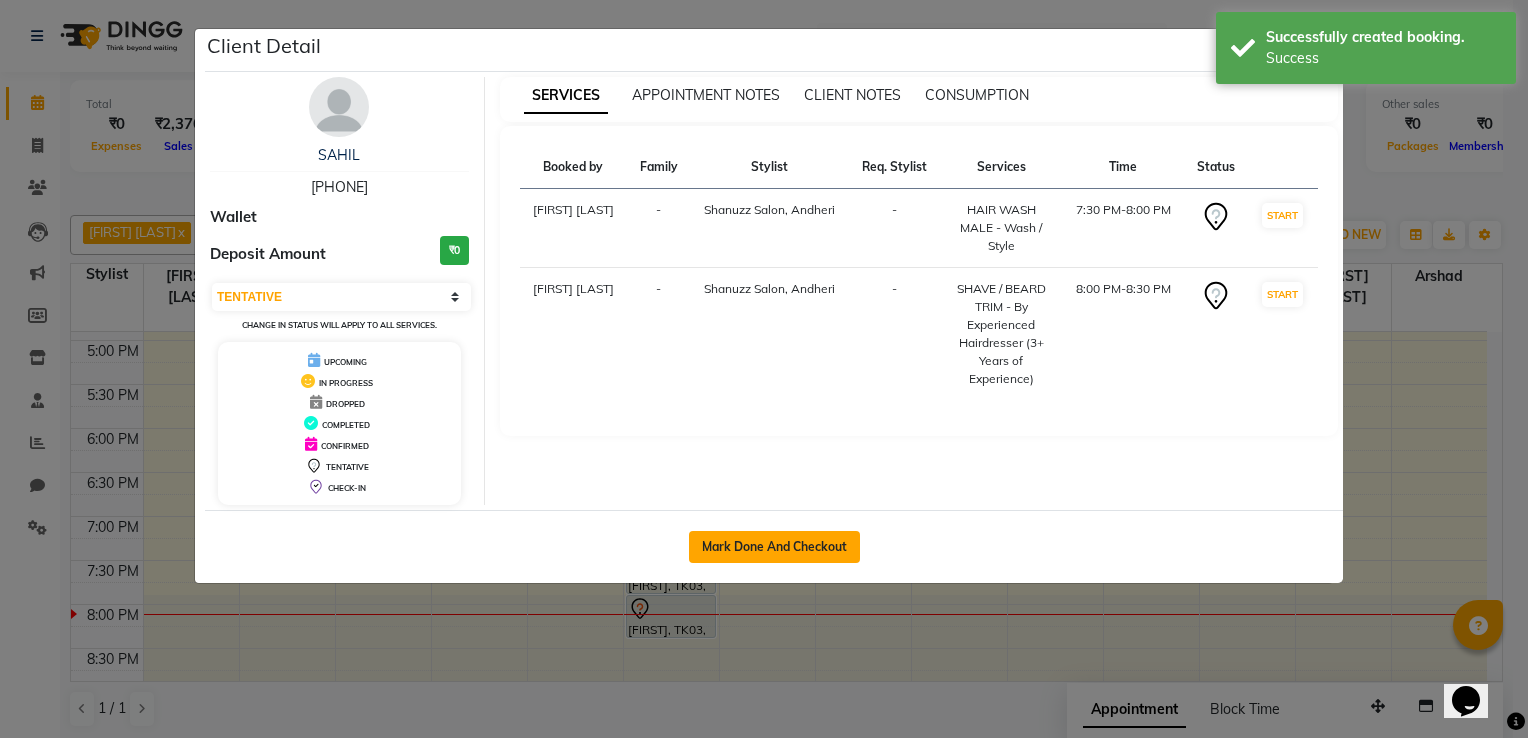 click on "Mark Done And Checkout" 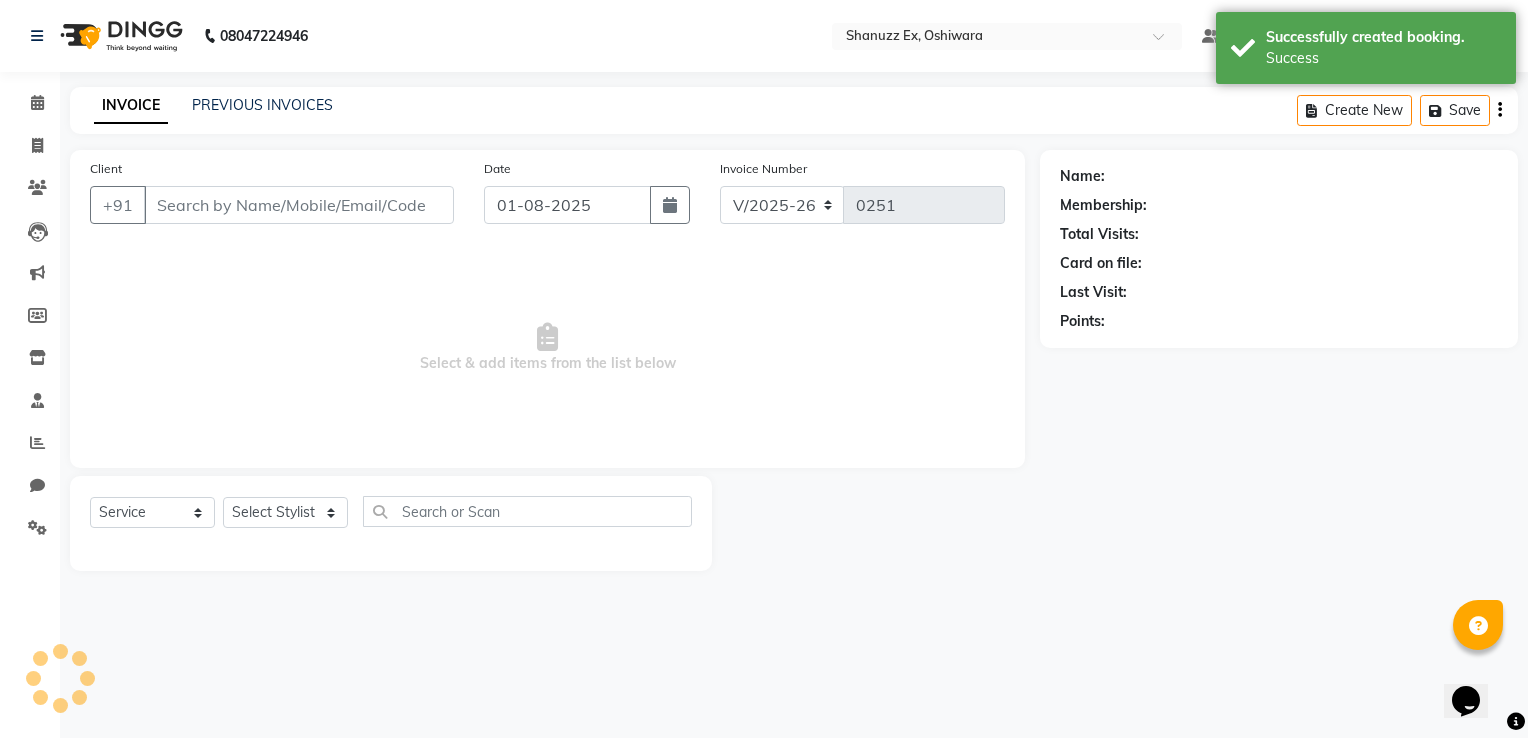 type on "[PHONE]" 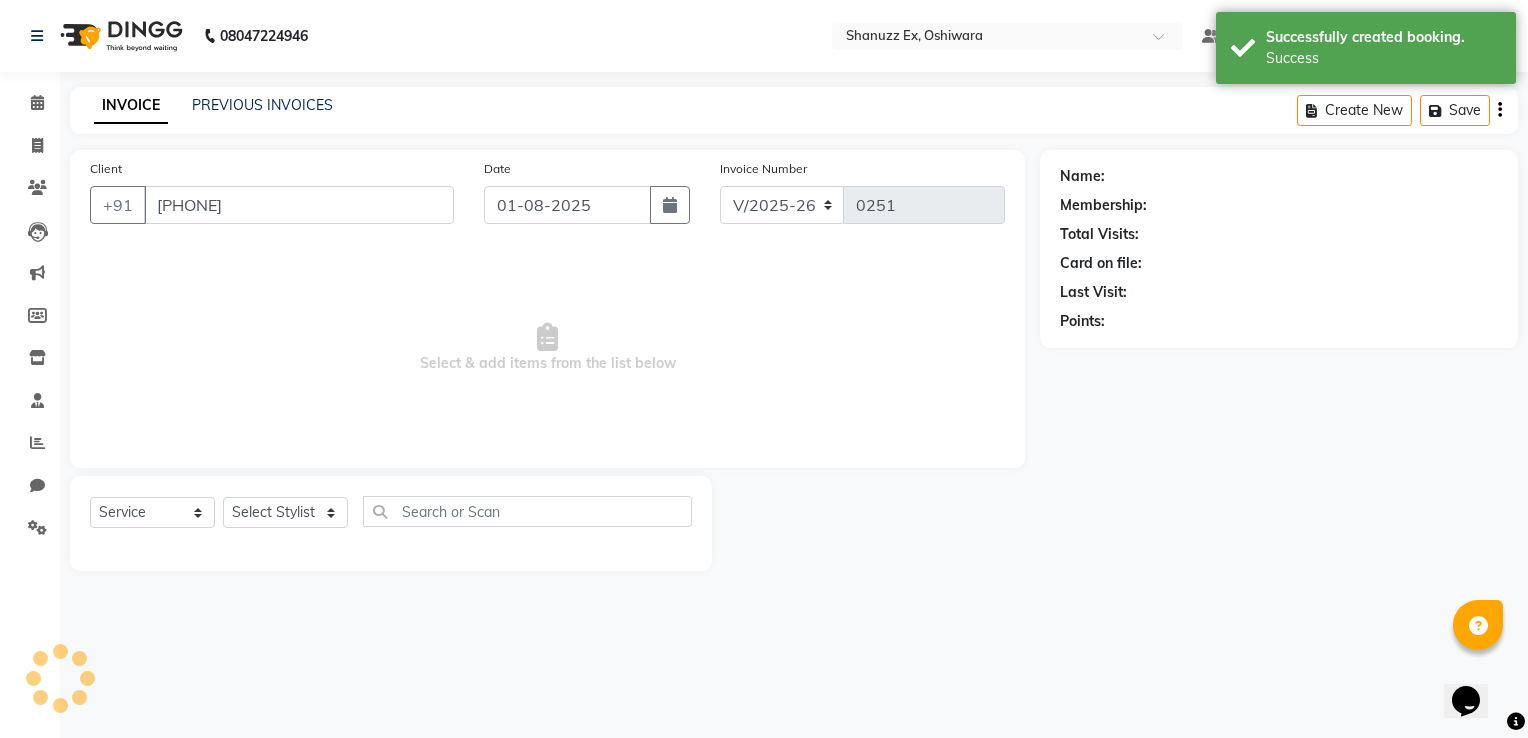 select on "77958" 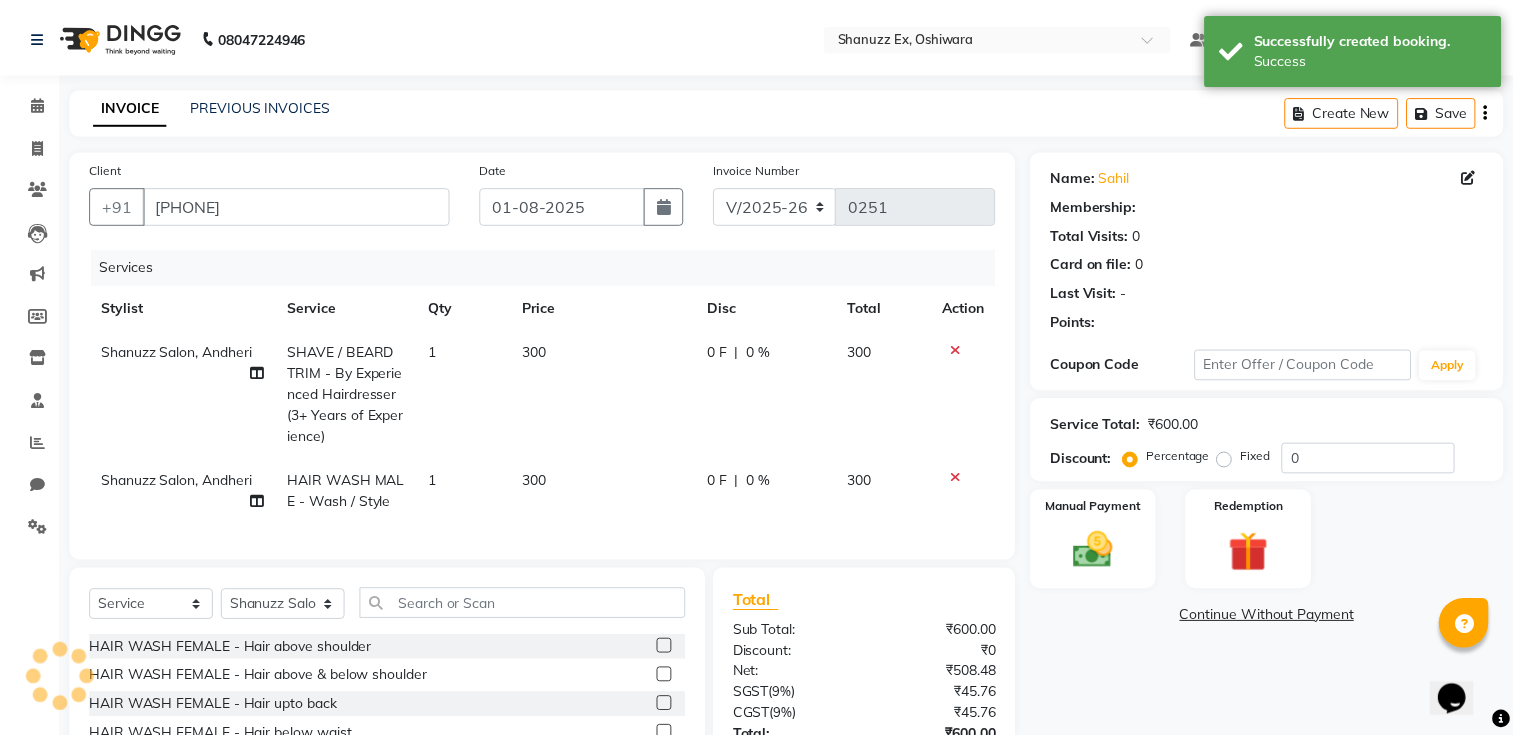 scroll, scrollTop: 172, scrollLeft: 0, axis: vertical 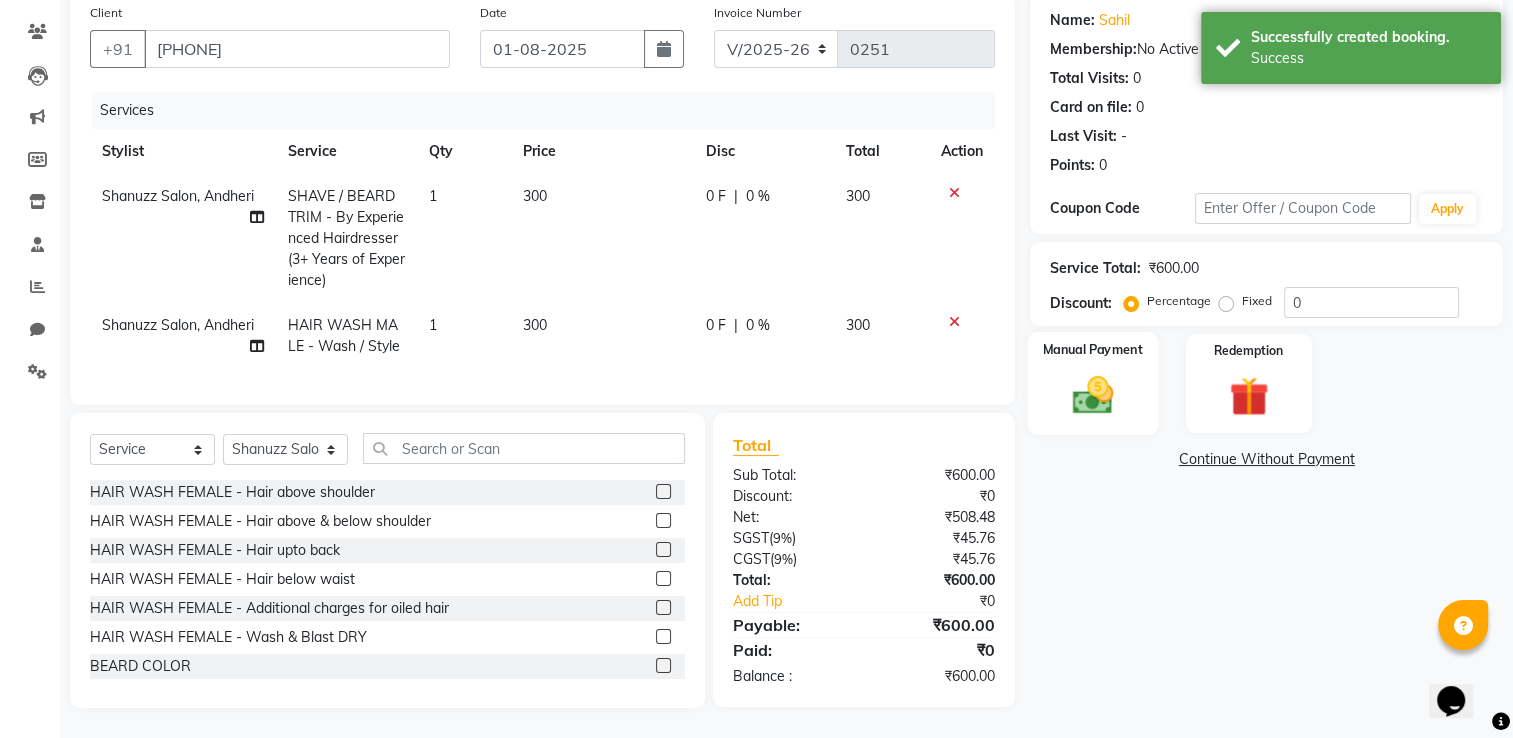 click 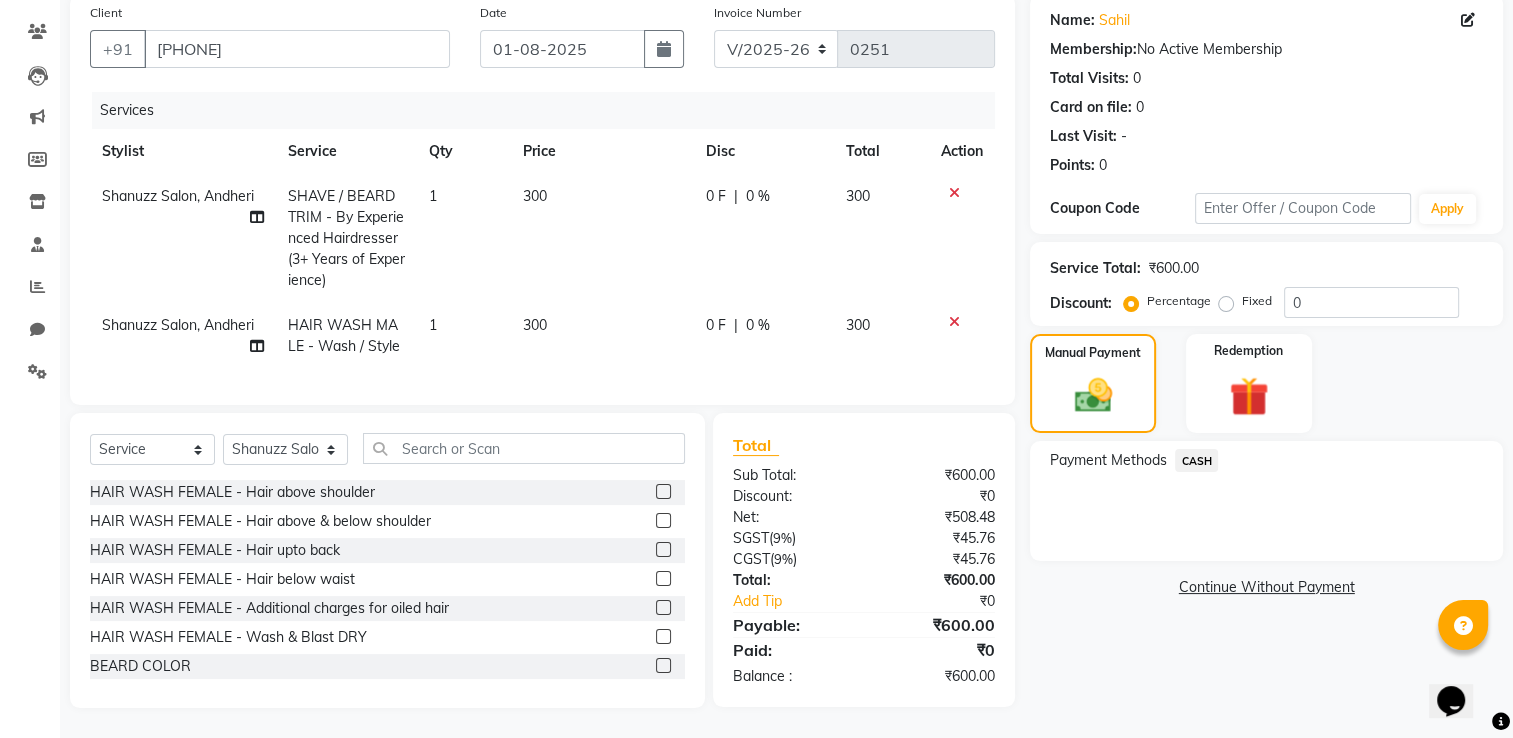 click on "CASH" 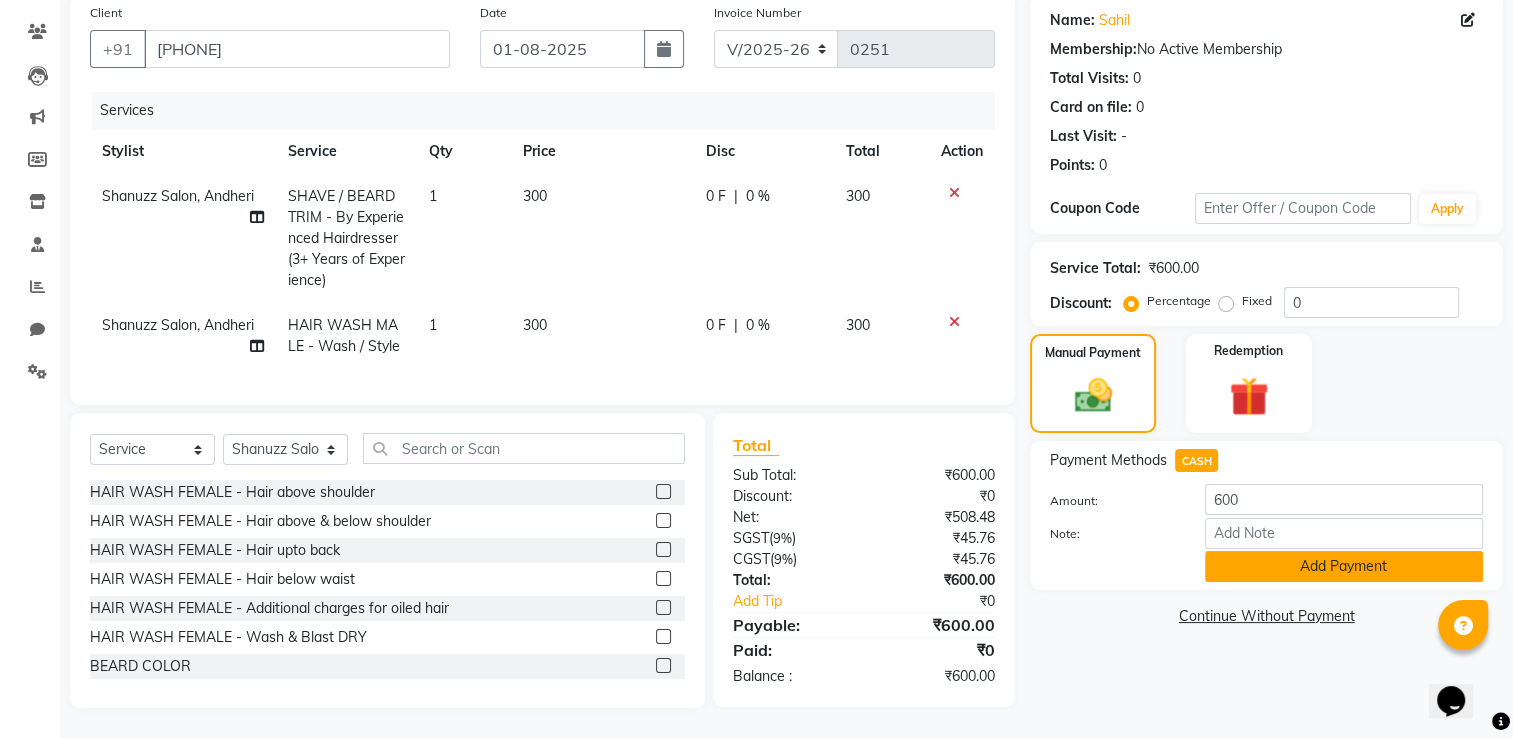 click on "Add Payment" 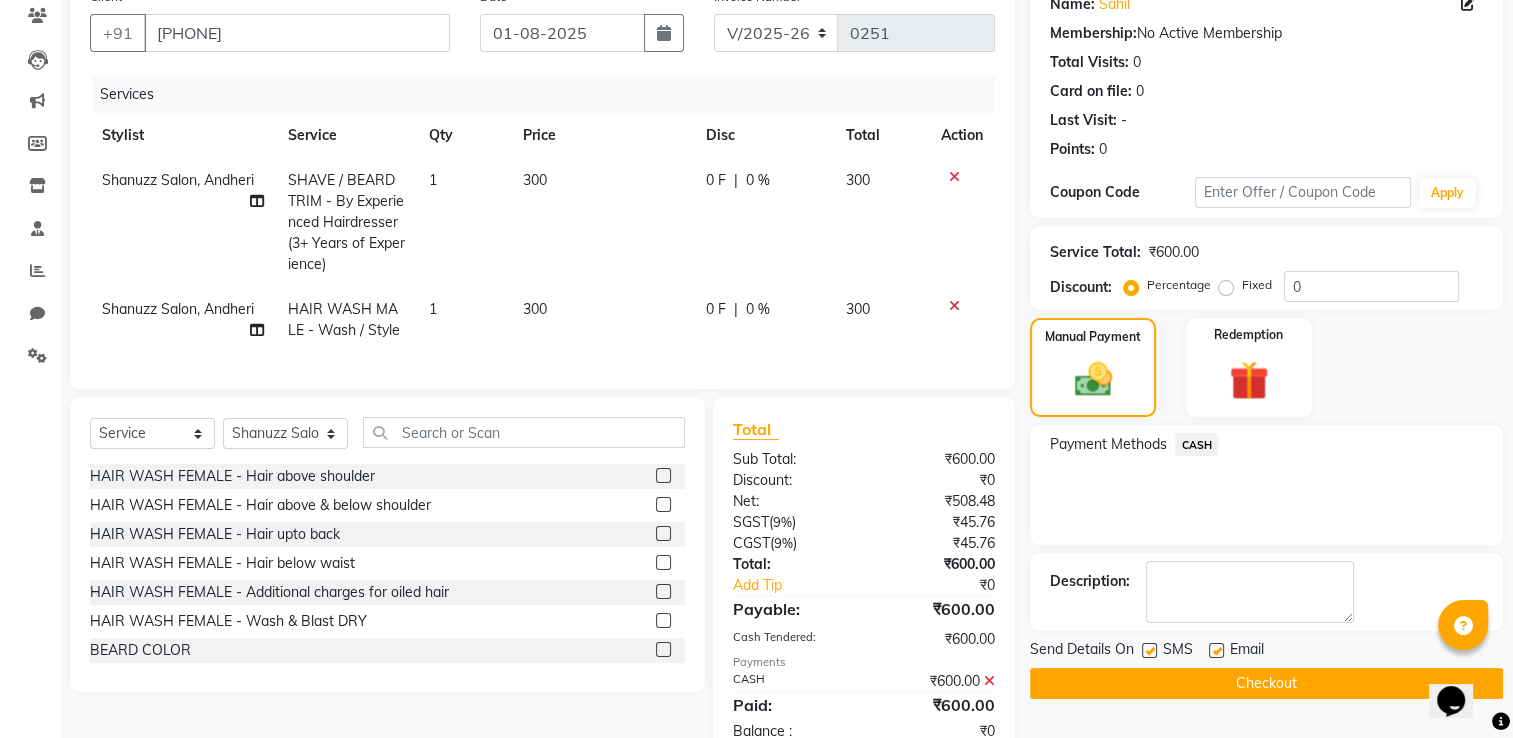 scroll, scrollTop: 241, scrollLeft: 0, axis: vertical 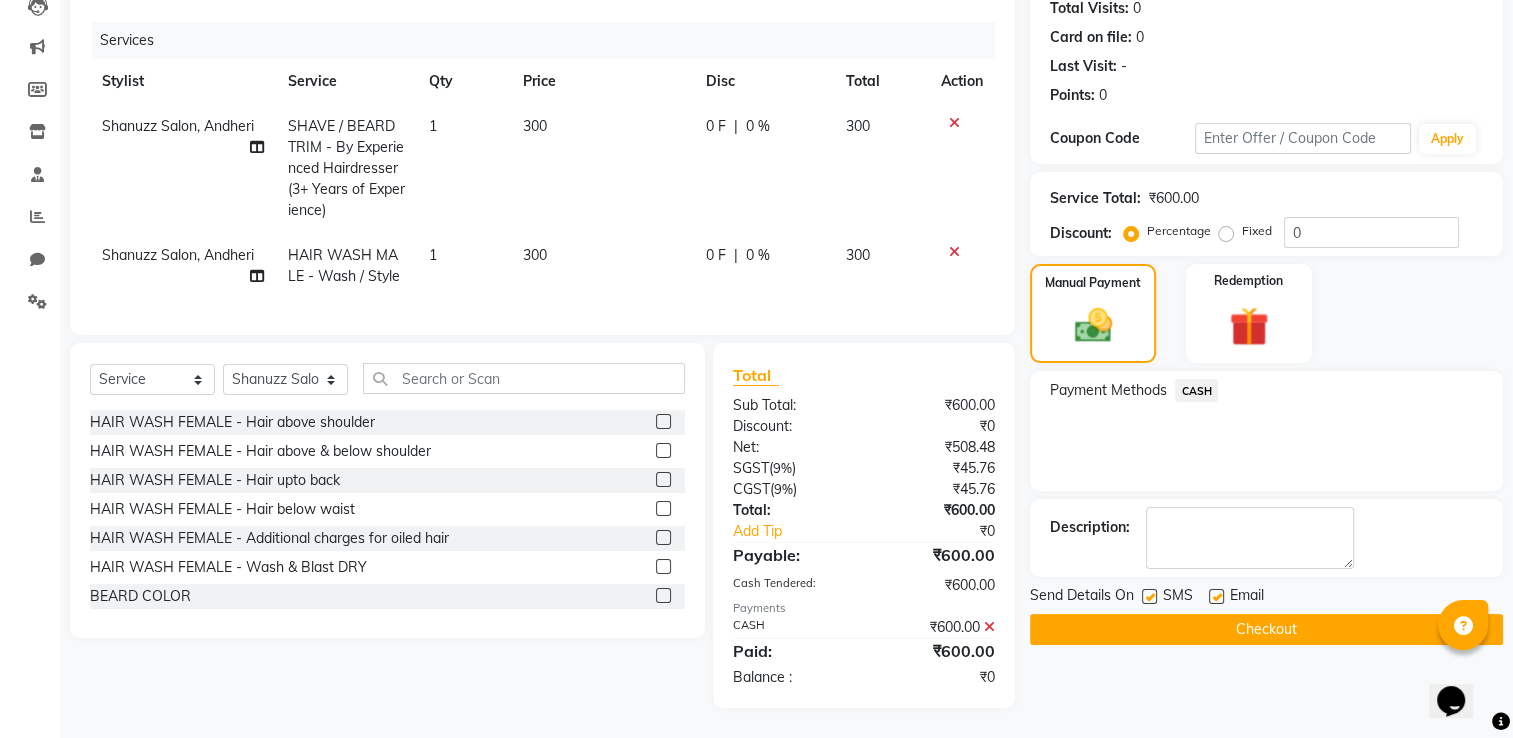click 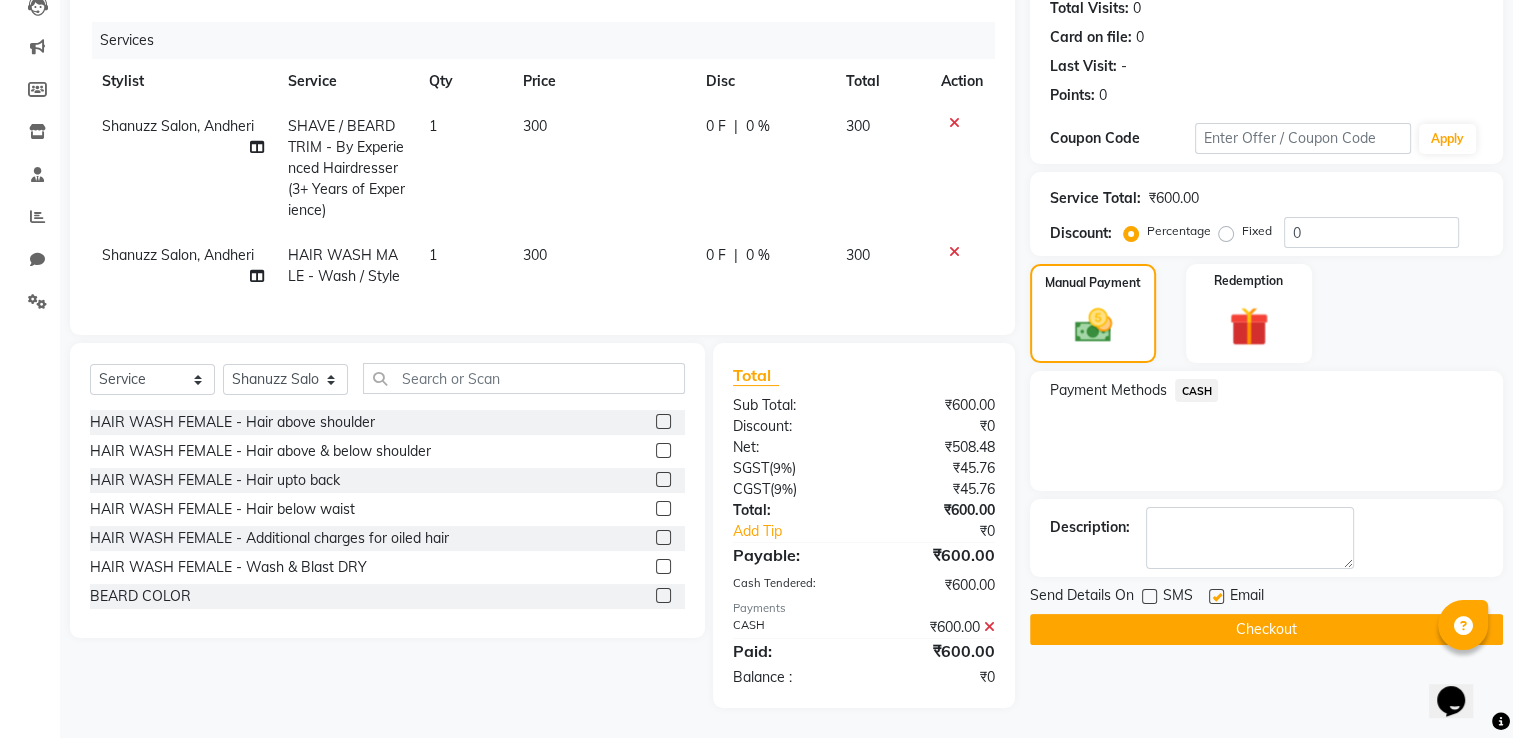 click on "Checkout" 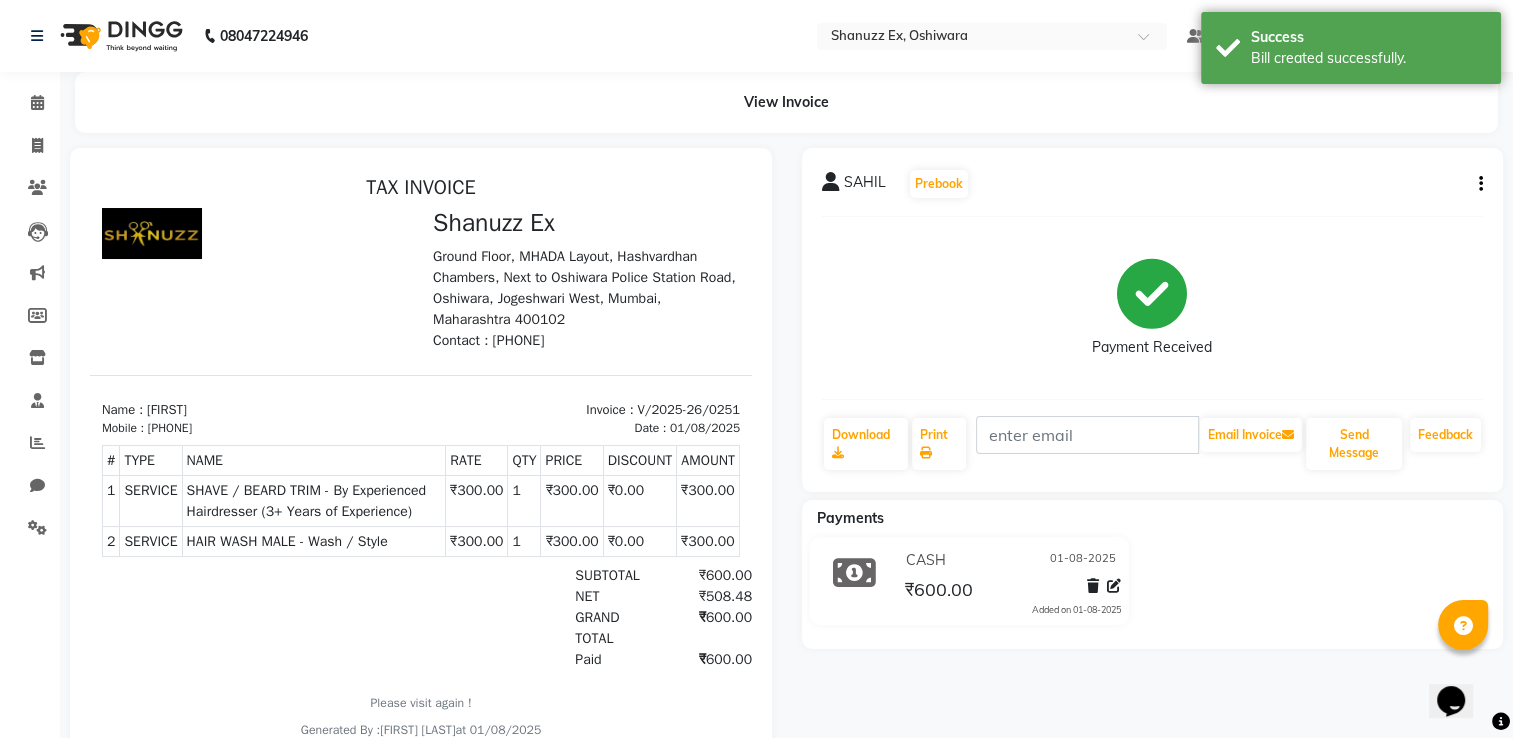 scroll, scrollTop: 0, scrollLeft: 0, axis: both 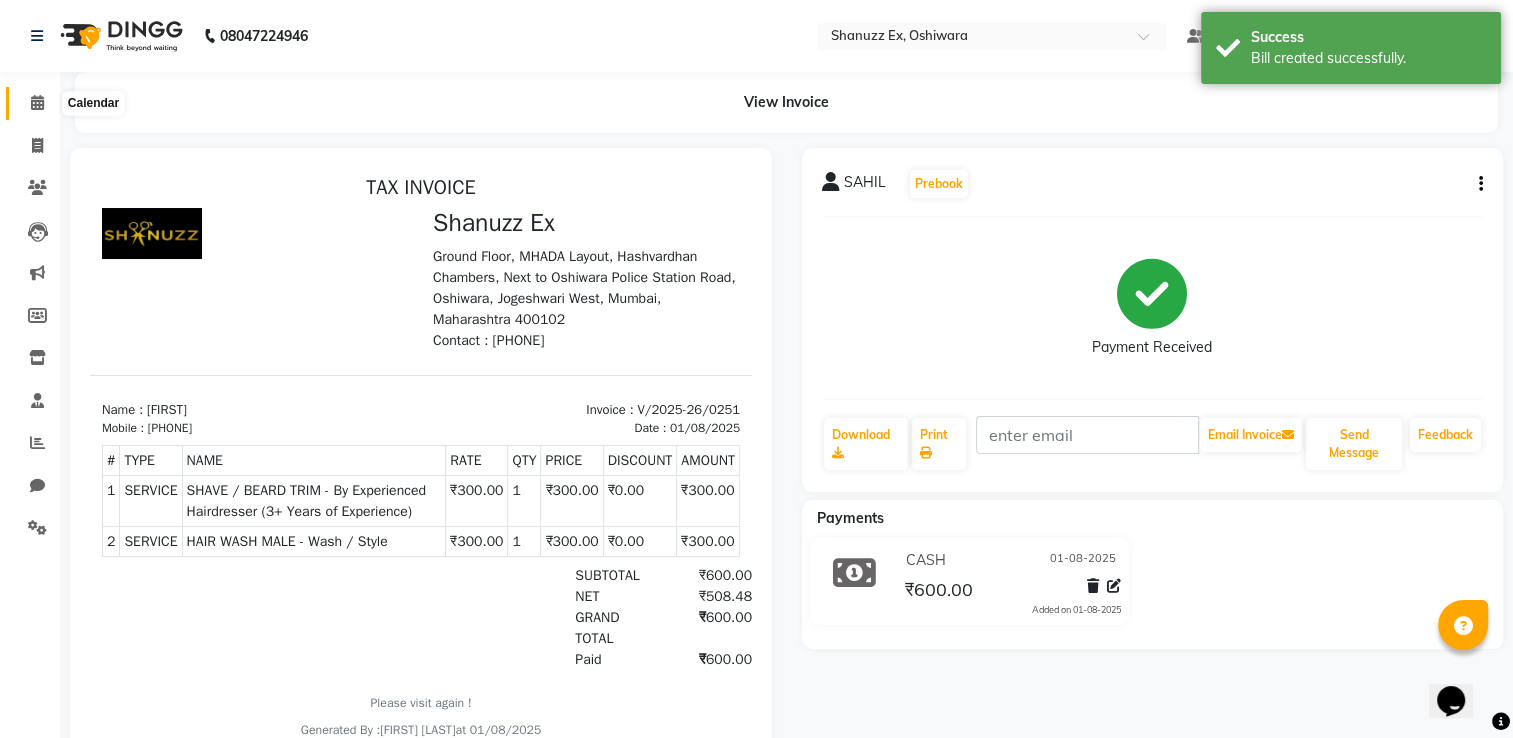 click 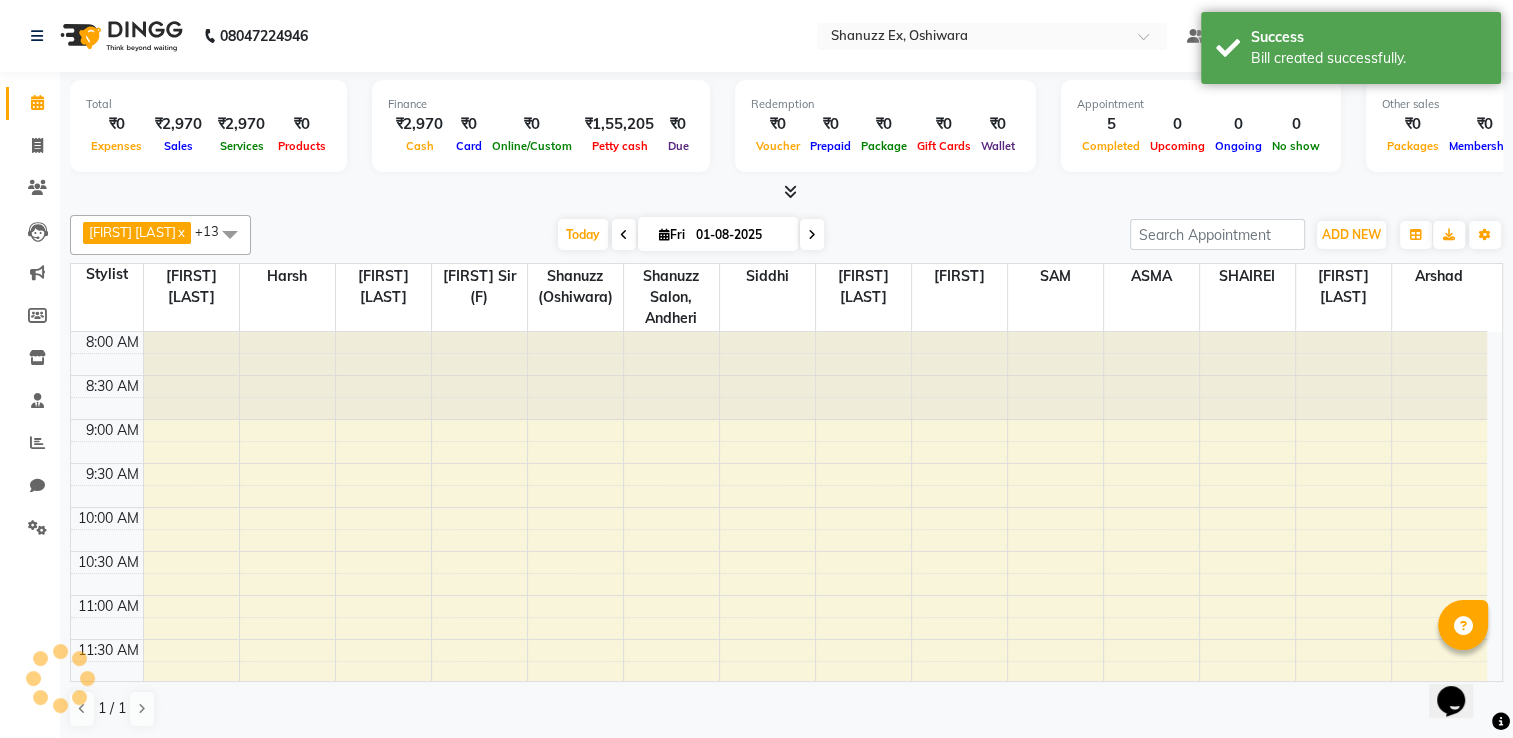 scroll, scrollTop: 745, scrollLeft: 0, axis: vertical 